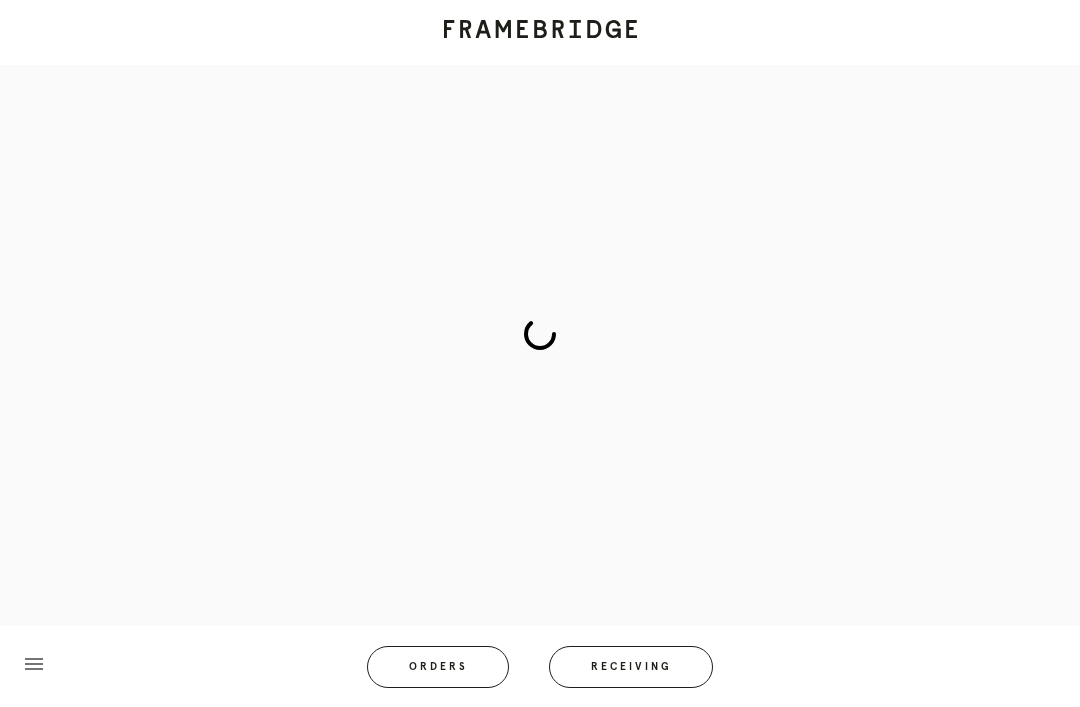 scroll, scrollTop: 83, scrollLeft: 0, axis: vertical 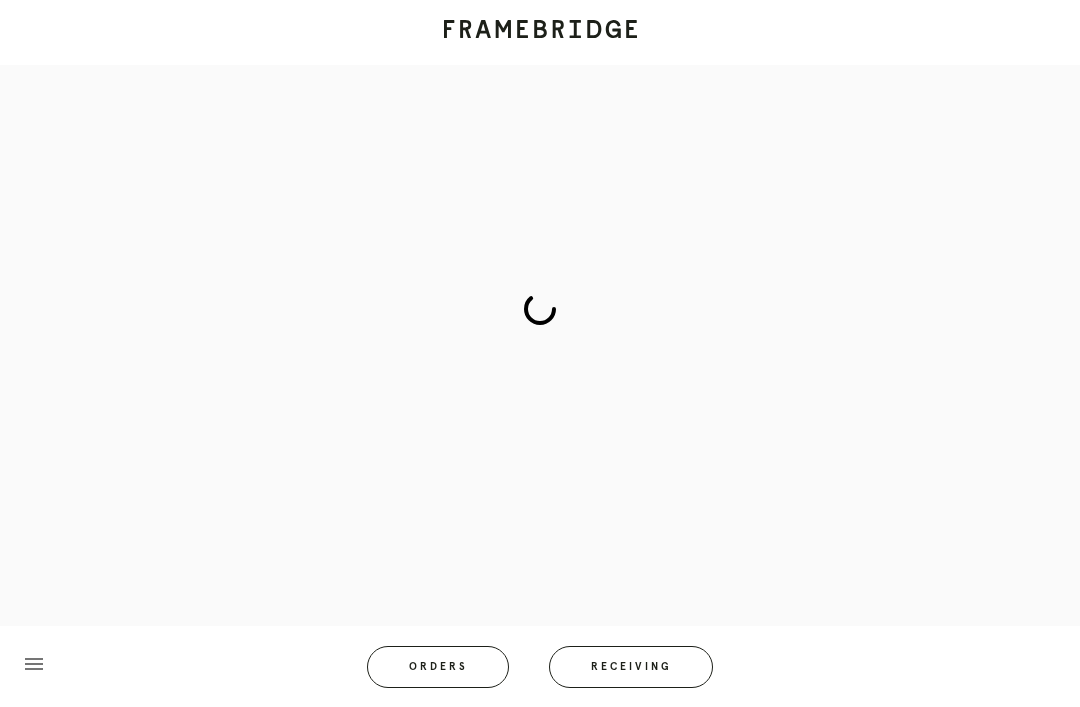 click on "Receiving" at bounding box center [631, 667] 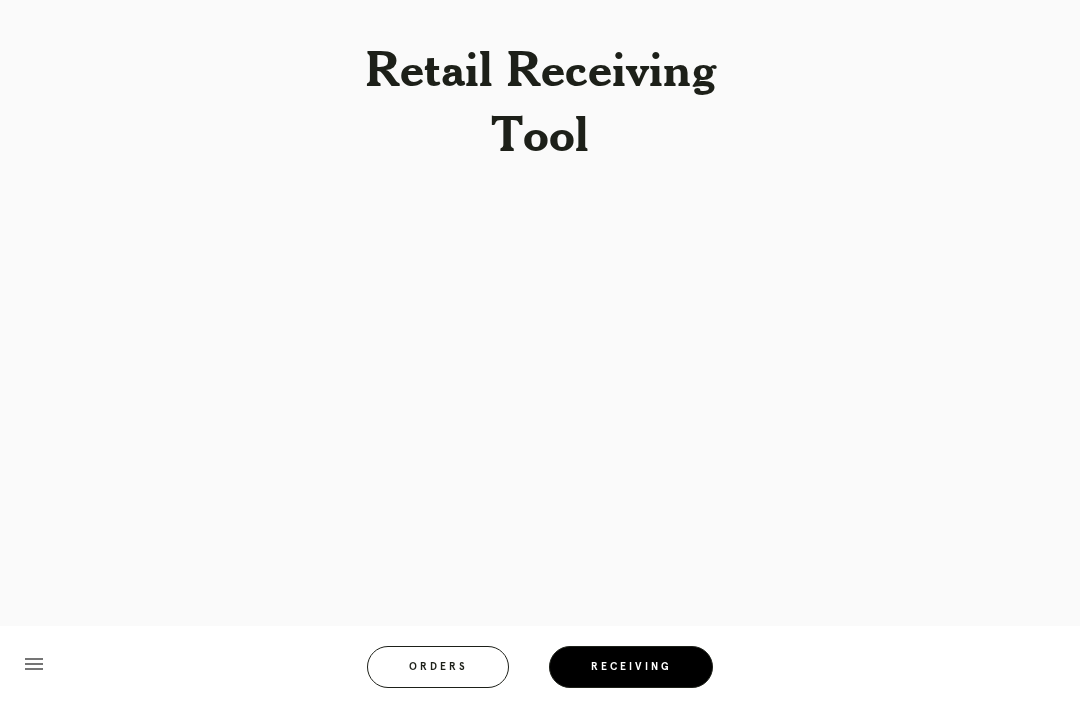 scroll, scrollTop: 64, scrollLeft: 0, axis: vertical 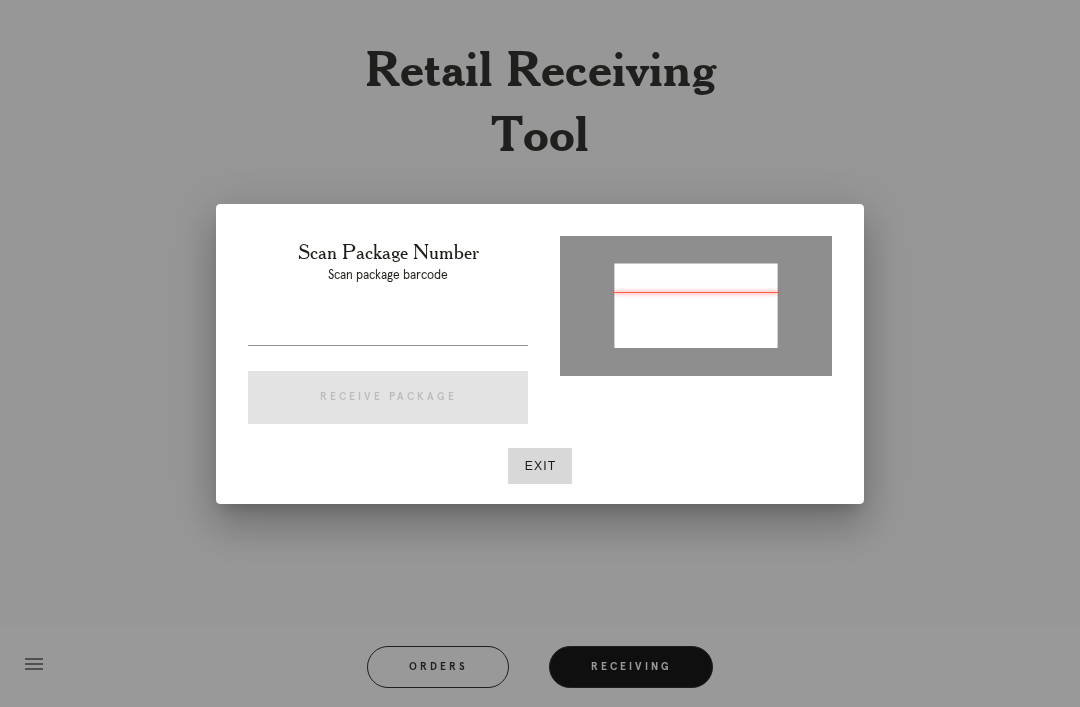 type on "P281626939793809" 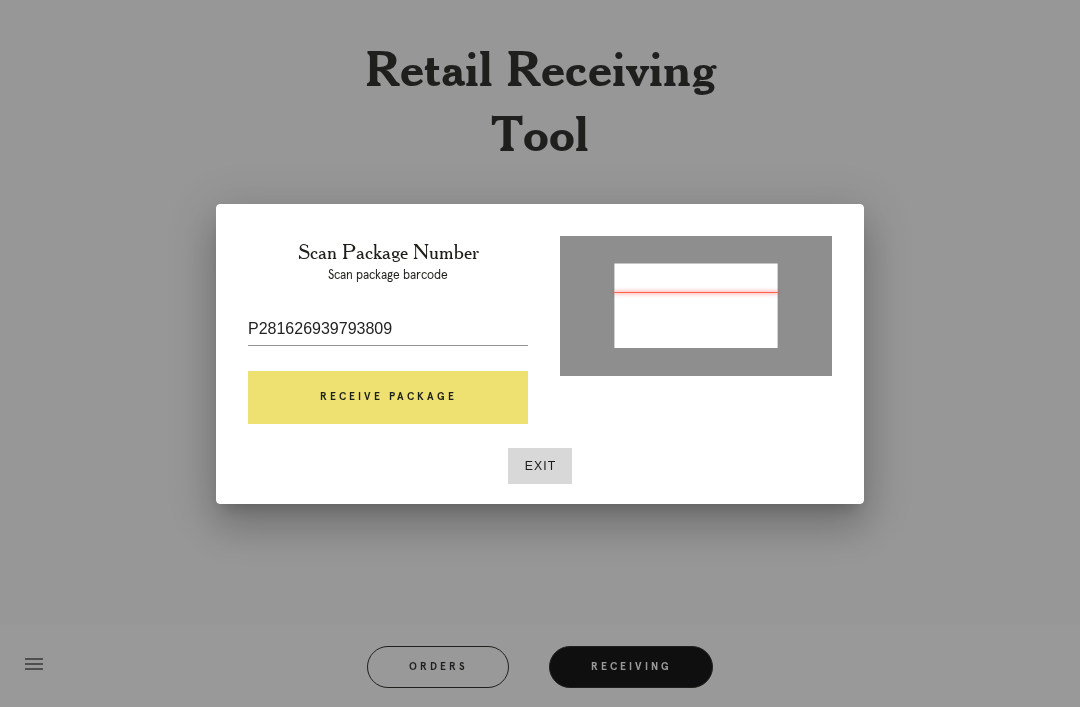 click on "Receive Package" at bounding box center (388, 398) 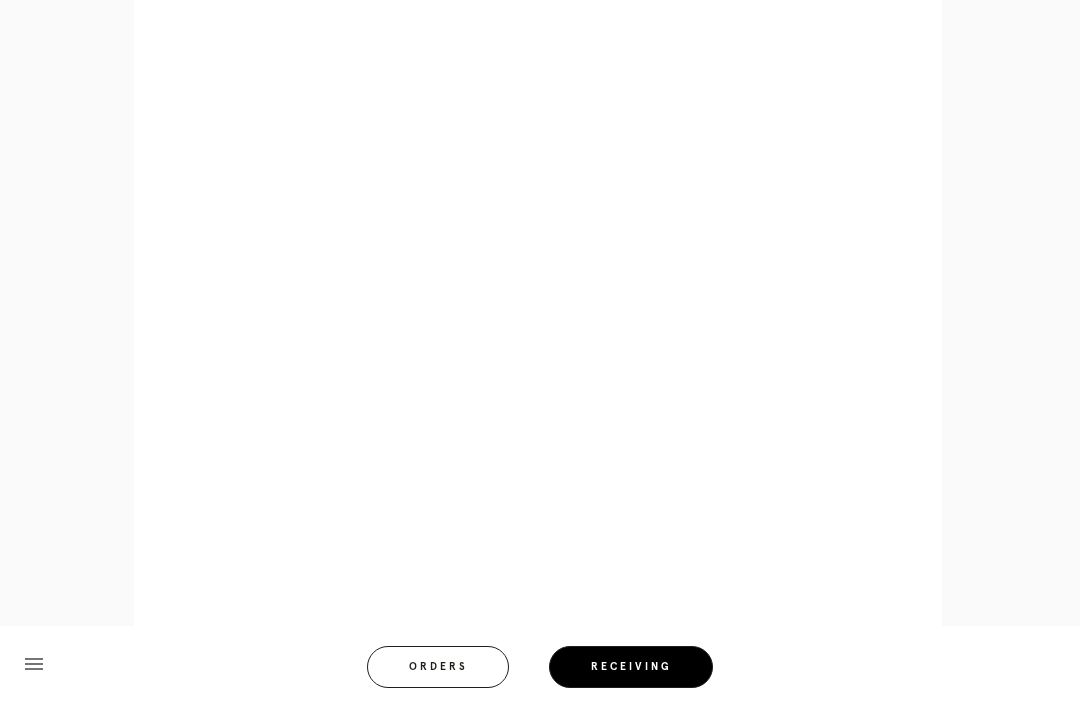 scroll, scrollTop: 910, scrollLeft: 0, axis: vertical 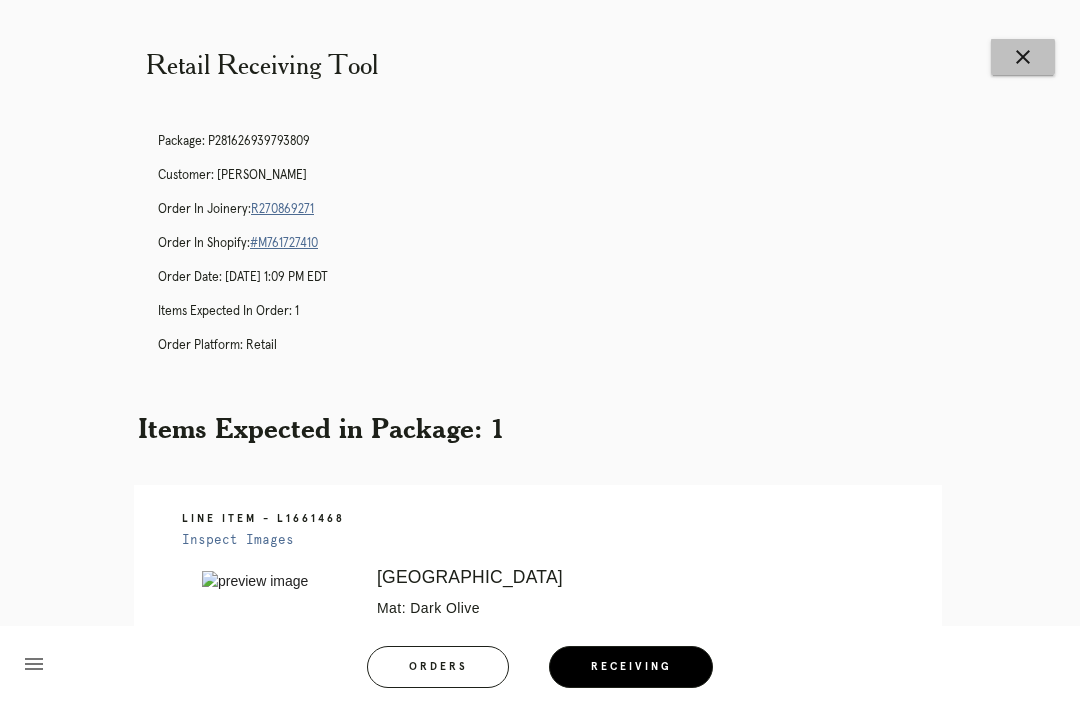 click on "close" at bounding box center (1023, 57) 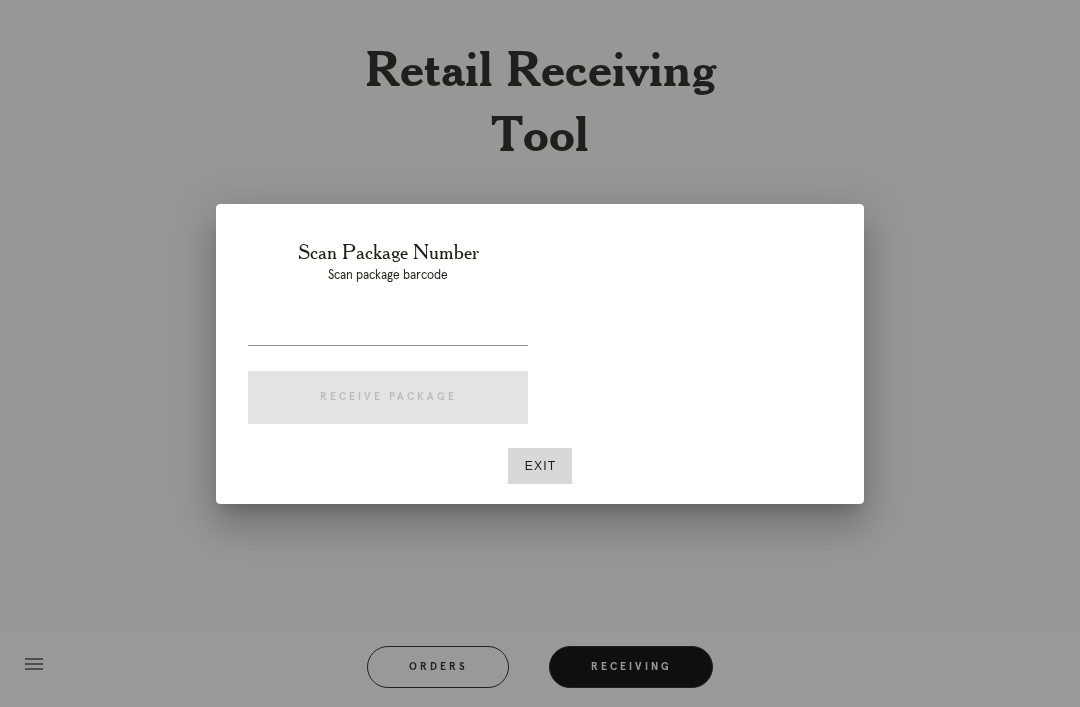 scroll, scrollTop: 0, scrollLeft: 0, axis: both 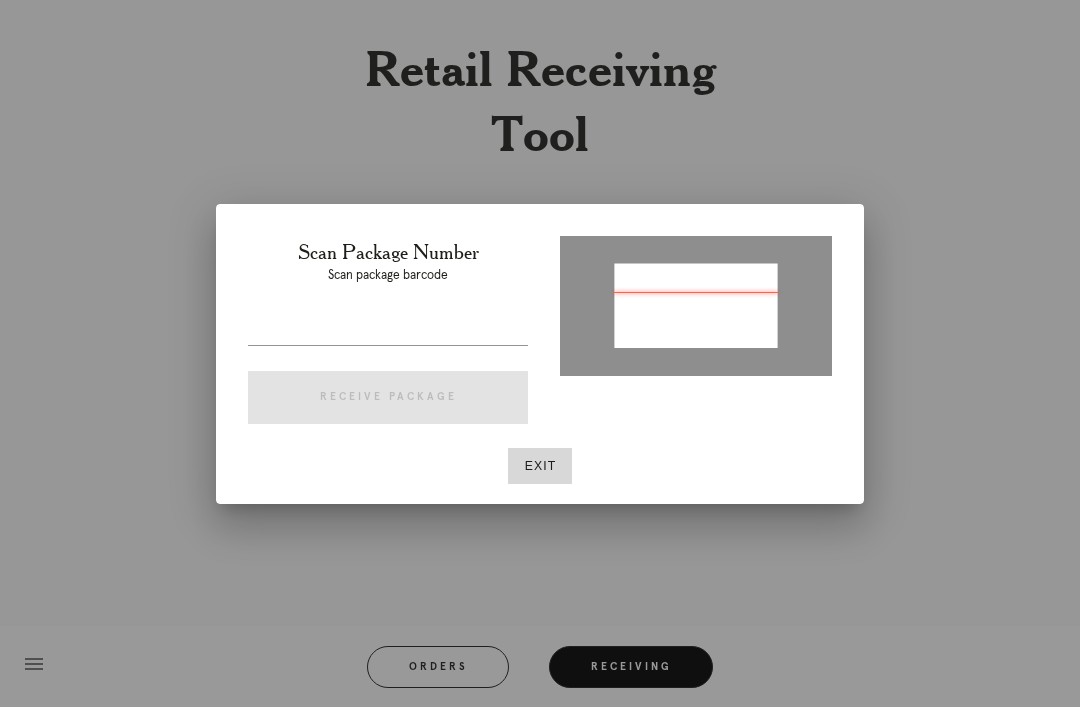 type on "P737042866558206" 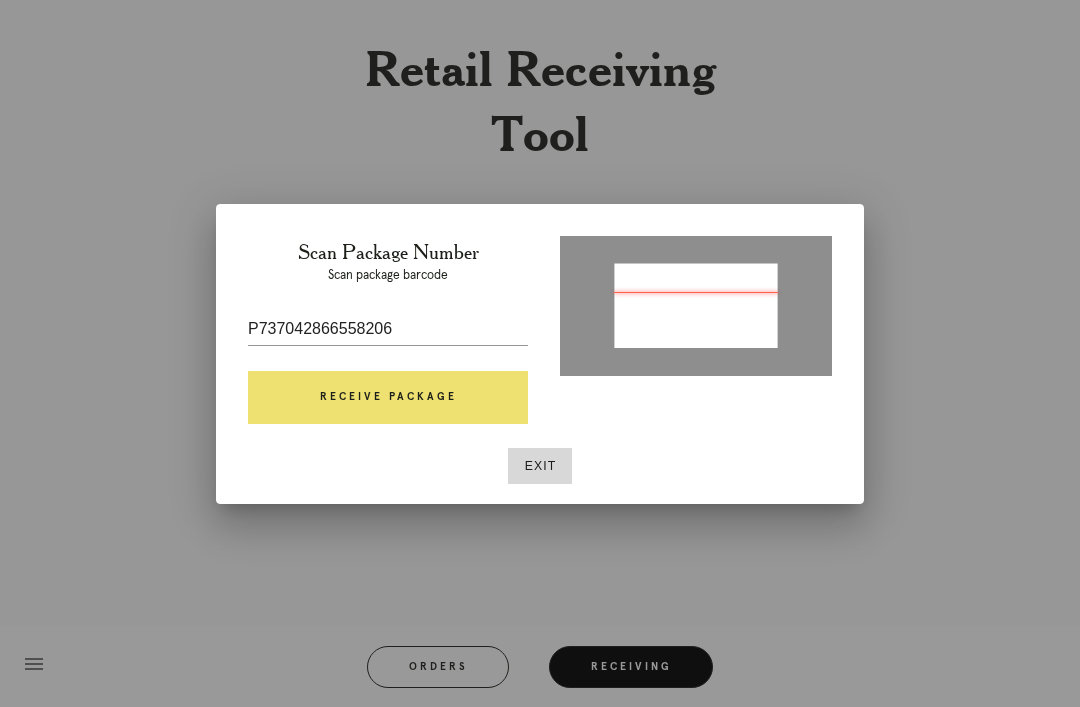 click on "Scan Package Number   Scan package barcode   P737042866558206   Receive Package" at bounding box center (388, 336) 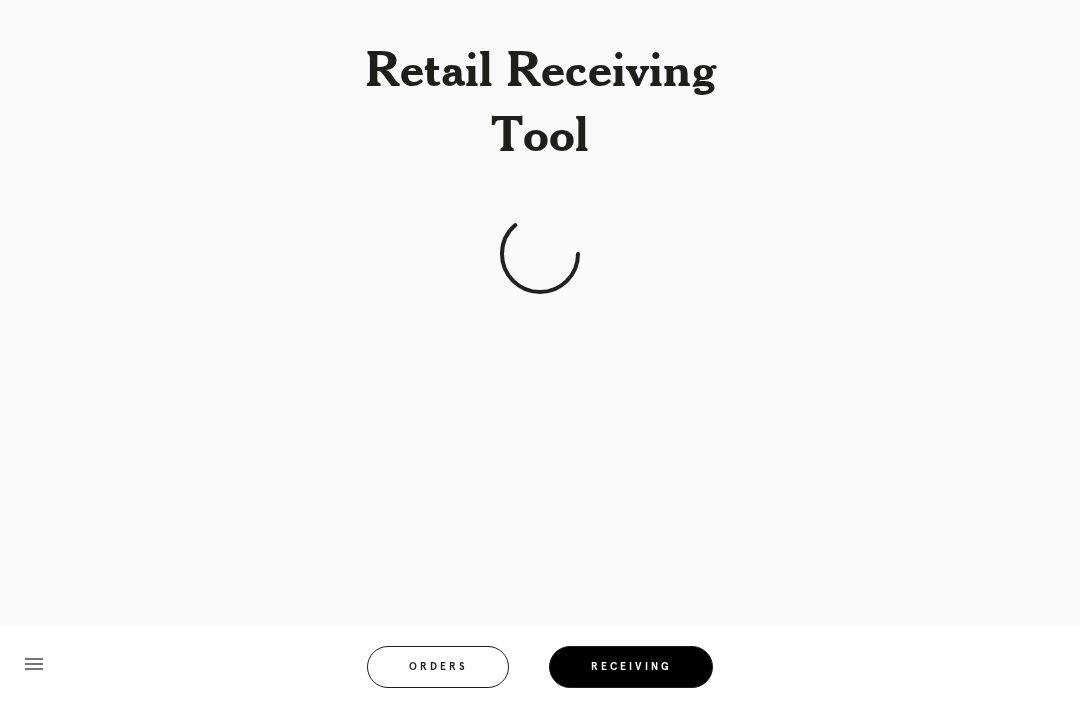 click on "Retail Receiving Tool
menu
Orders
Receiving
Logged in as:   margarita.varela@framebridge.com   Clarendon
Logout" at bounding box center [540, 159] 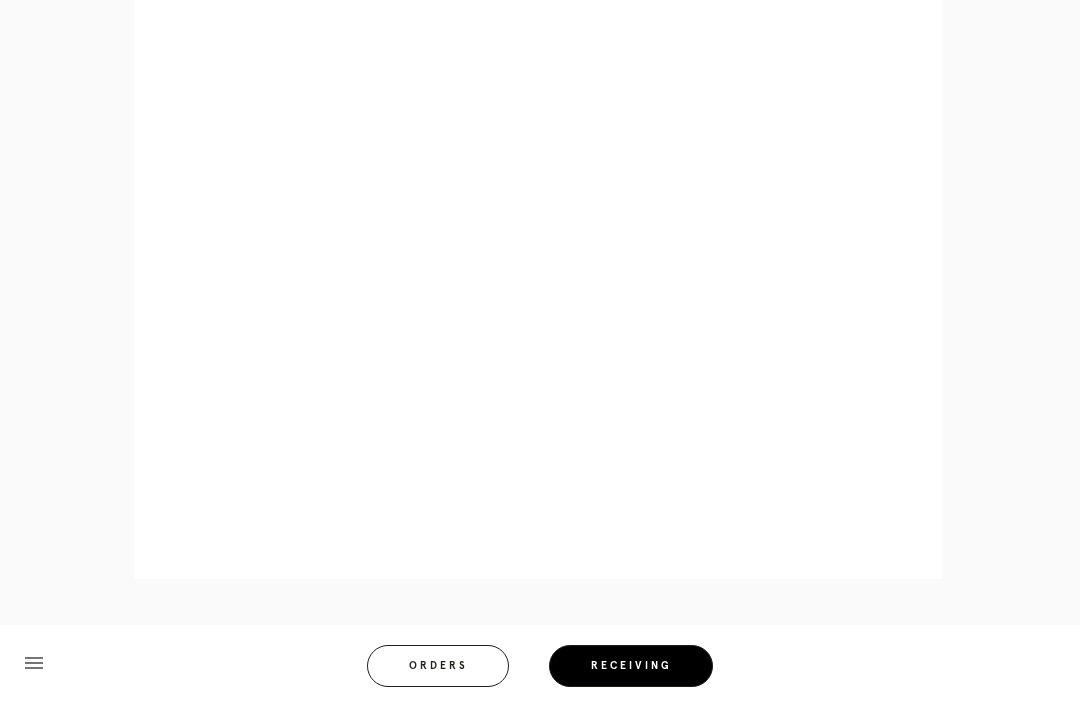 scroll, scrollTop: 922, scrollLeft: 0, axis: vertical 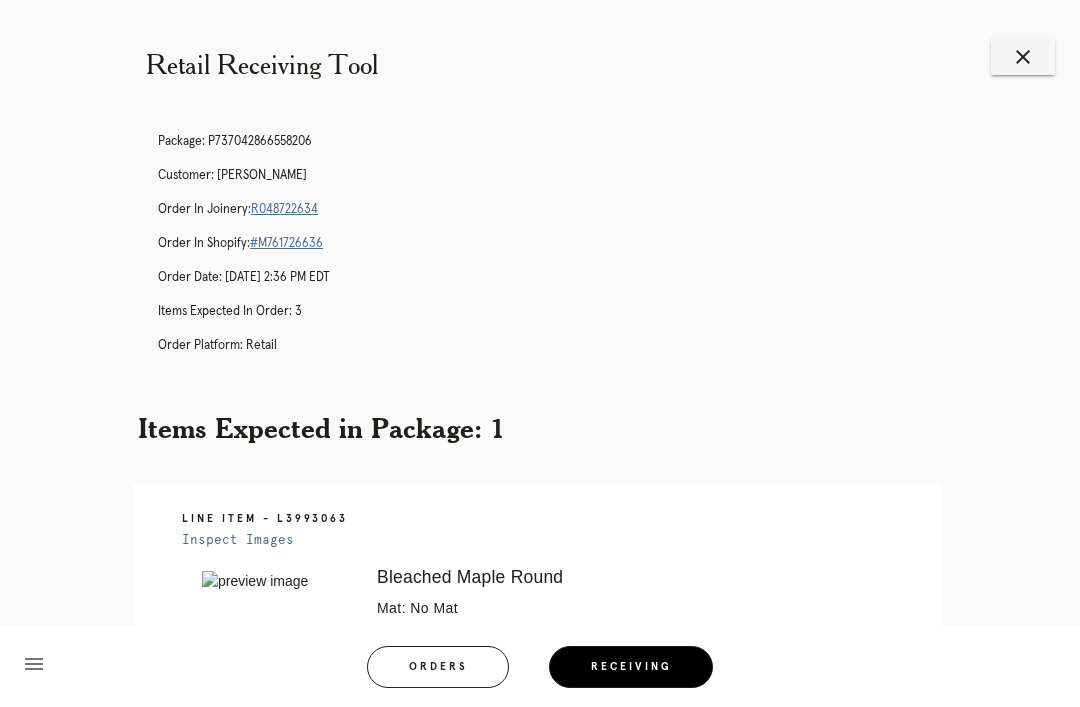 click on "R048722634" at bounding box center [284, 209] 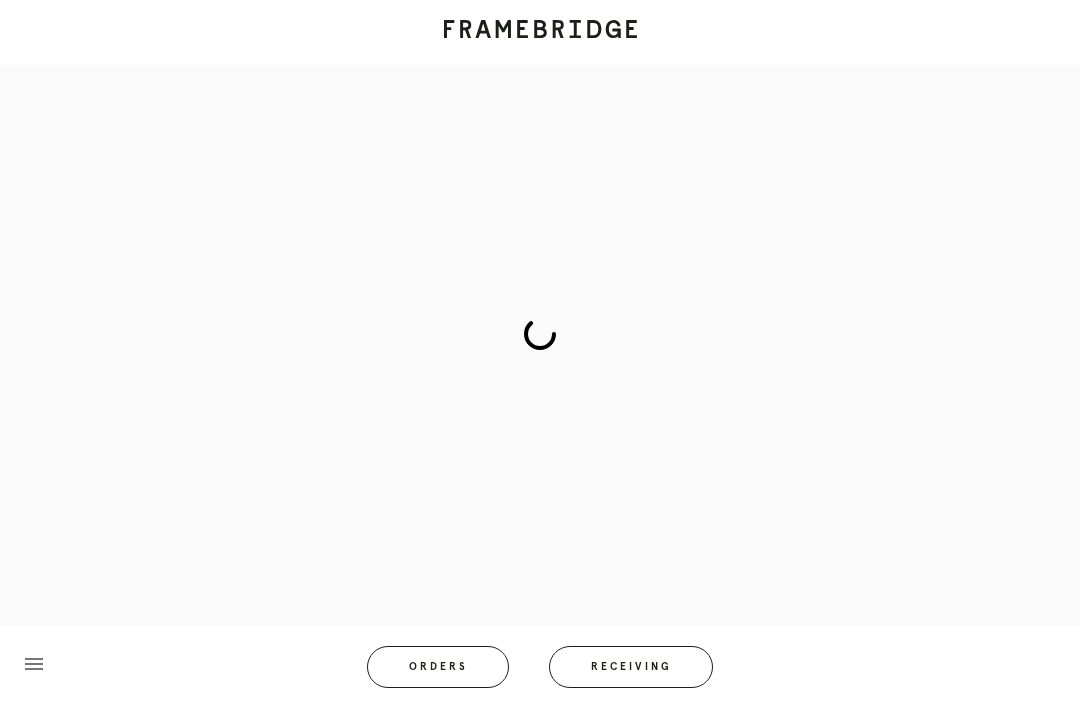 scroll, scrollTop: 0, scrollLeft: 0, axis: both 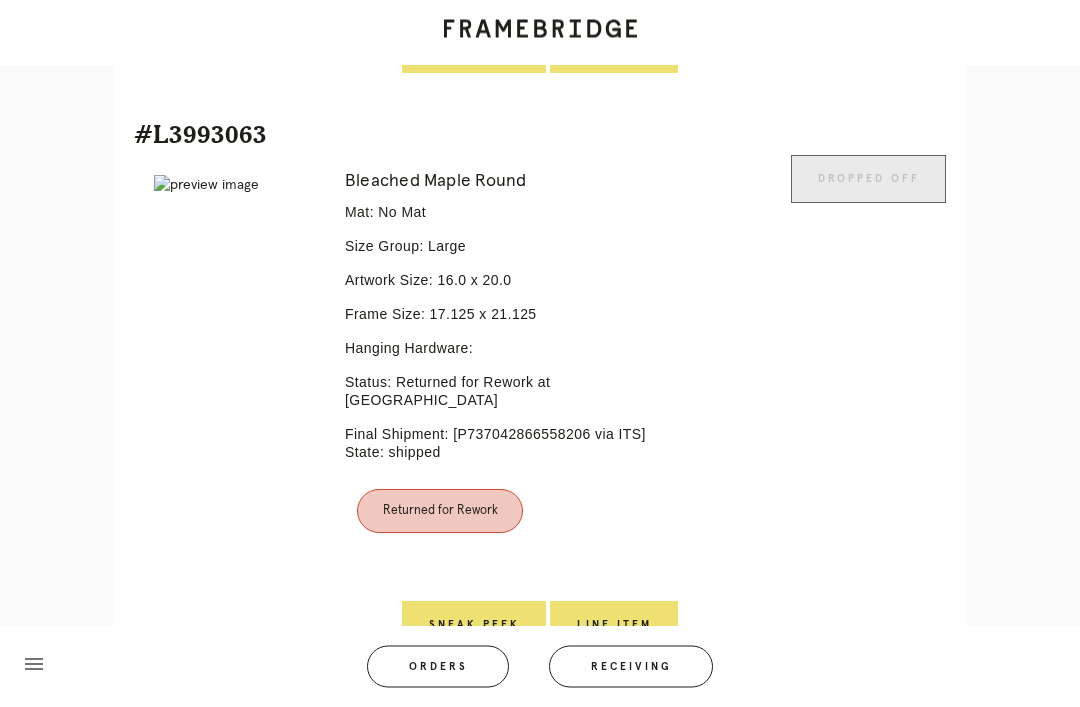 click on "Line Item" at bounding box center (614, 626) 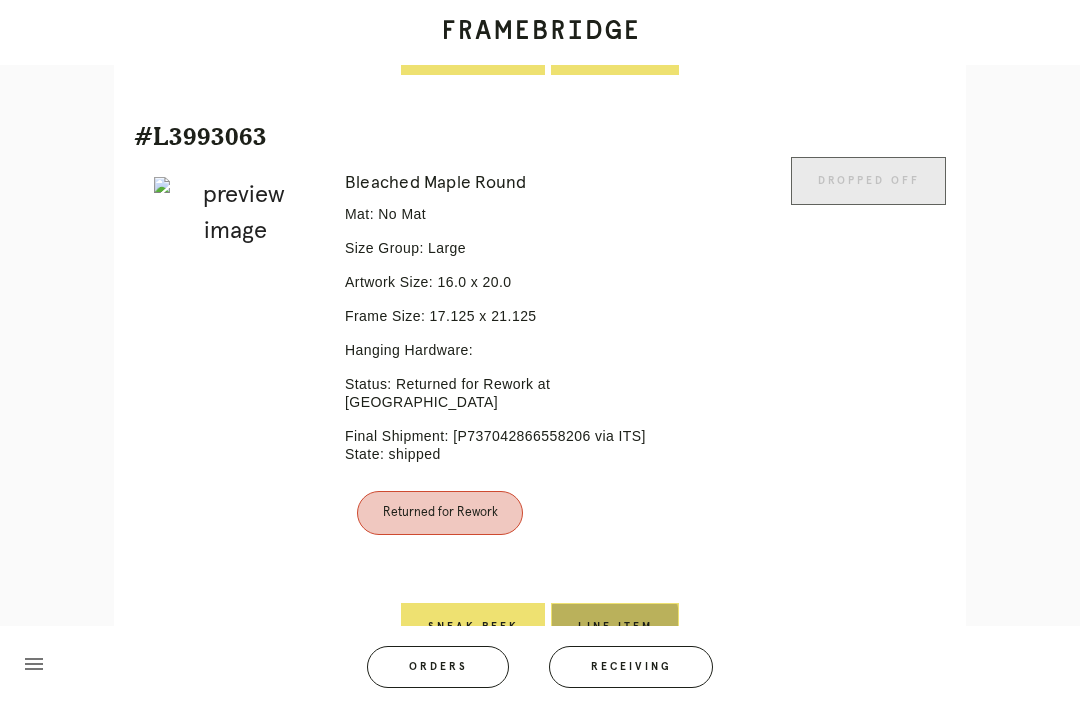scroll, scrollTop: 0, scrollLeft: 0, axis: both 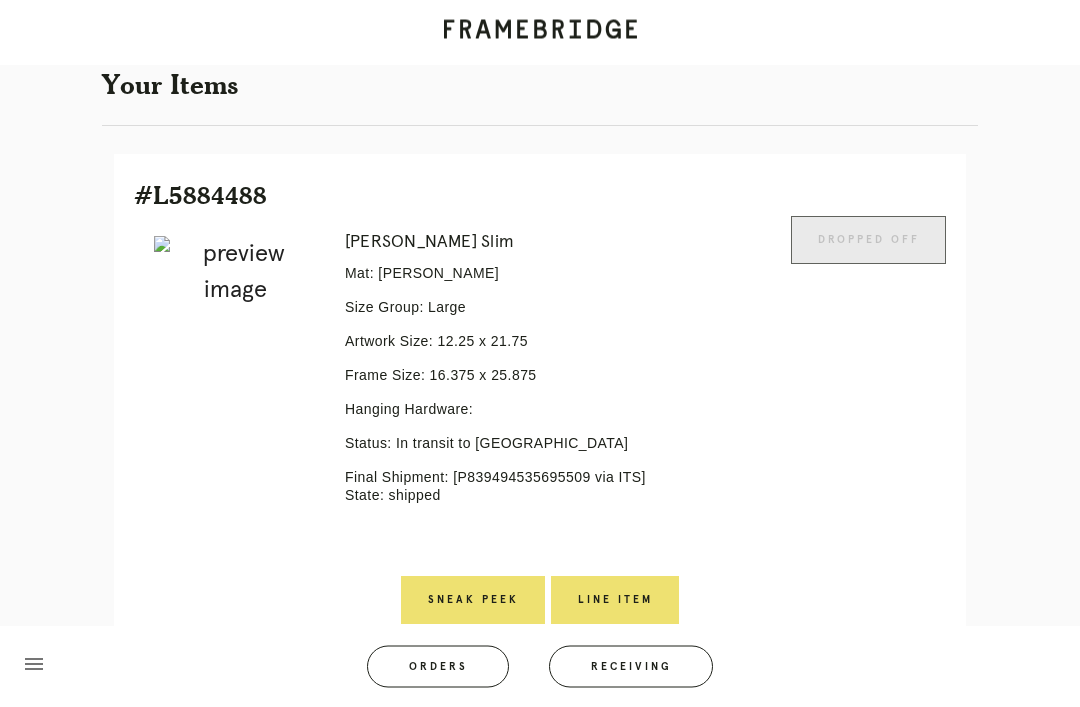 click on "Receiving" at bounding box center [631, 667] 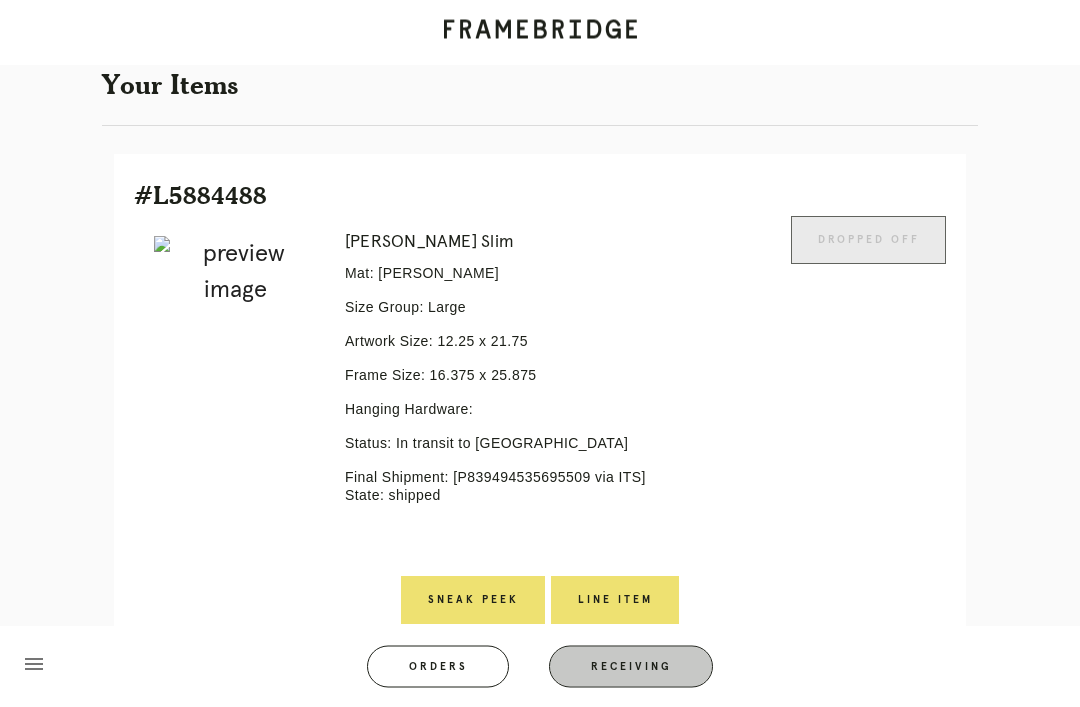 scroll, scrollTop: 64, scrollLeft: 0, axis: vertical 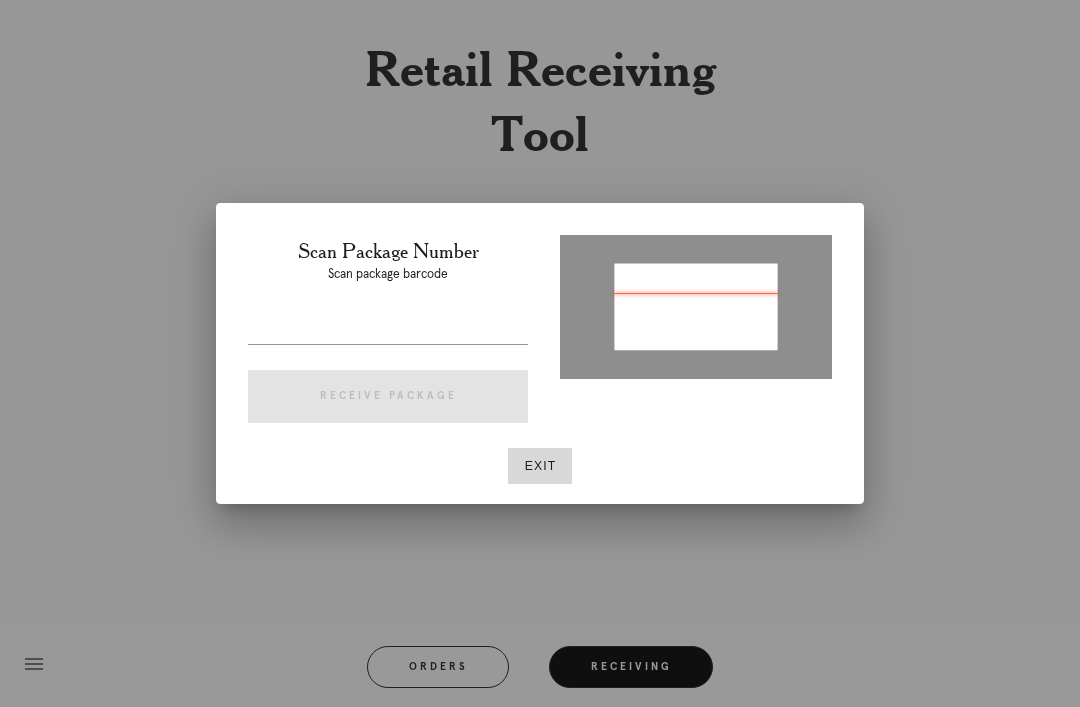type on "P607838786959310" 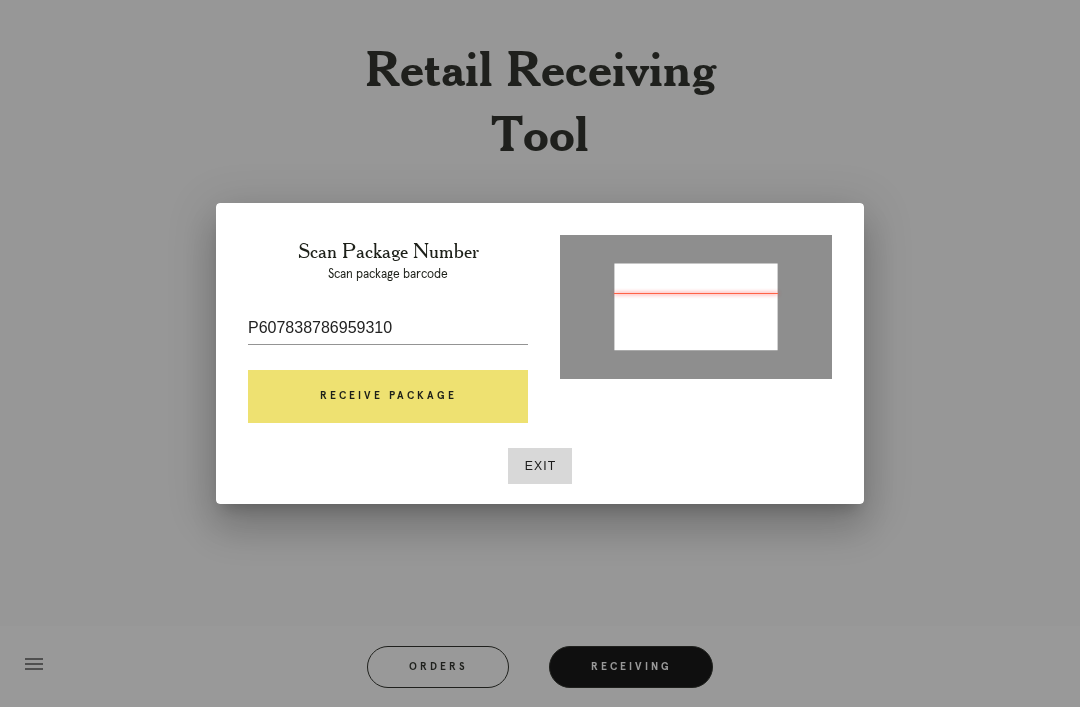 click on "Receive Package" at bounding box center (388, 397) 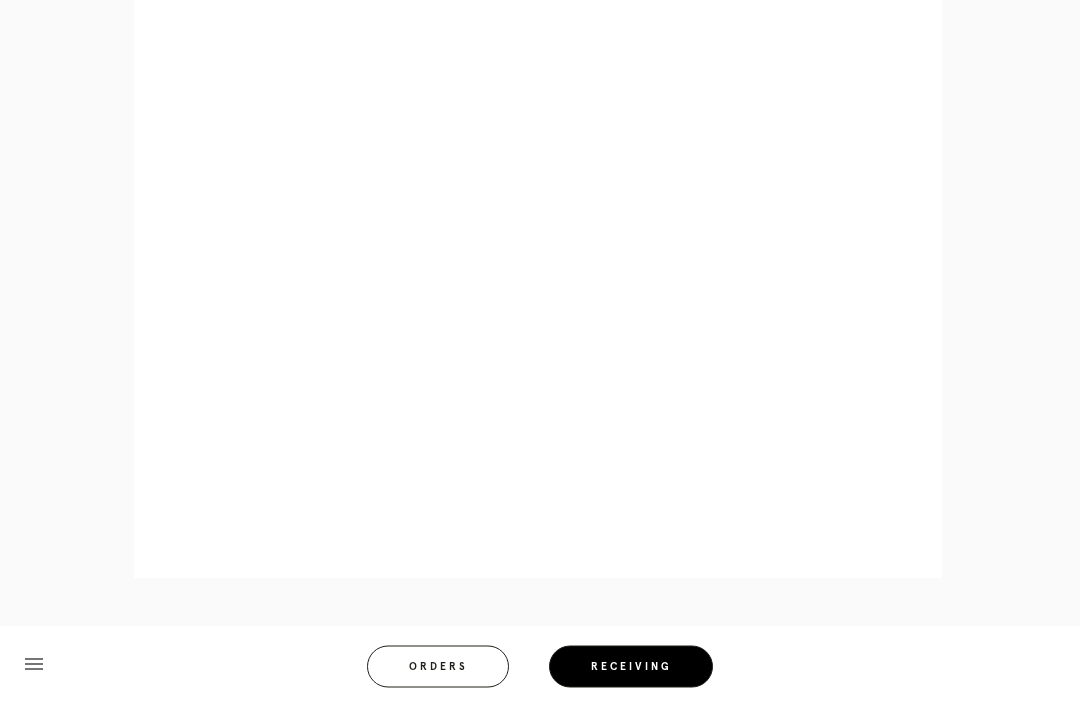 scroll, scrollTop: 1061, scrollLeft: 0, axis: vertical 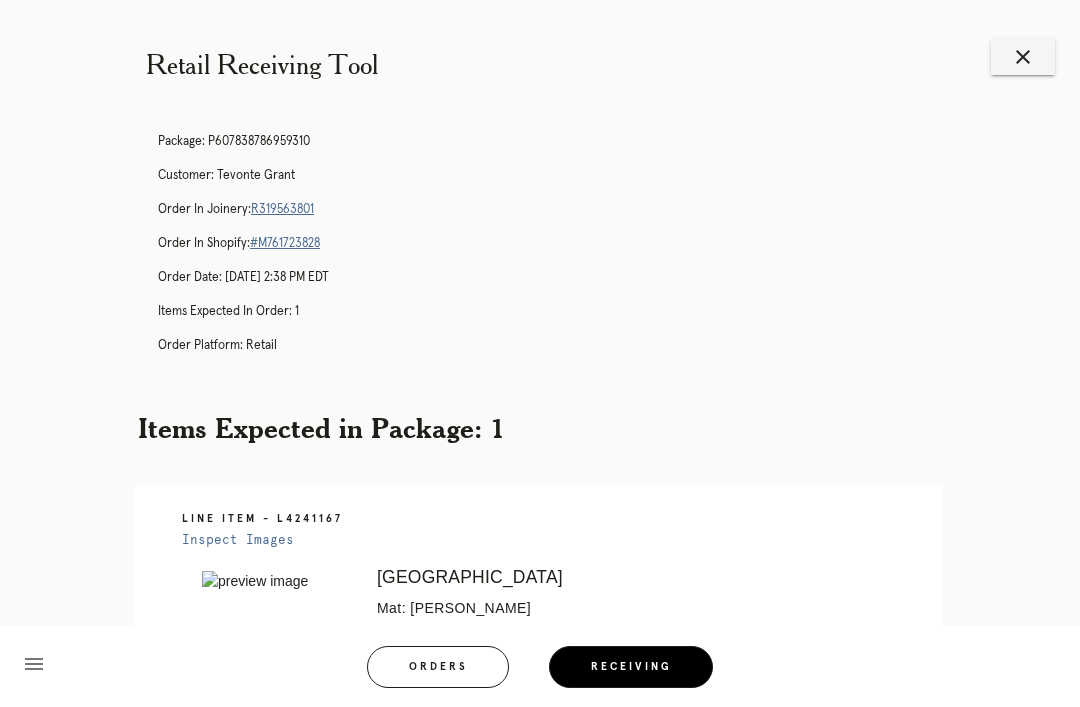 click on "close" at bounding box center (1023, 57) 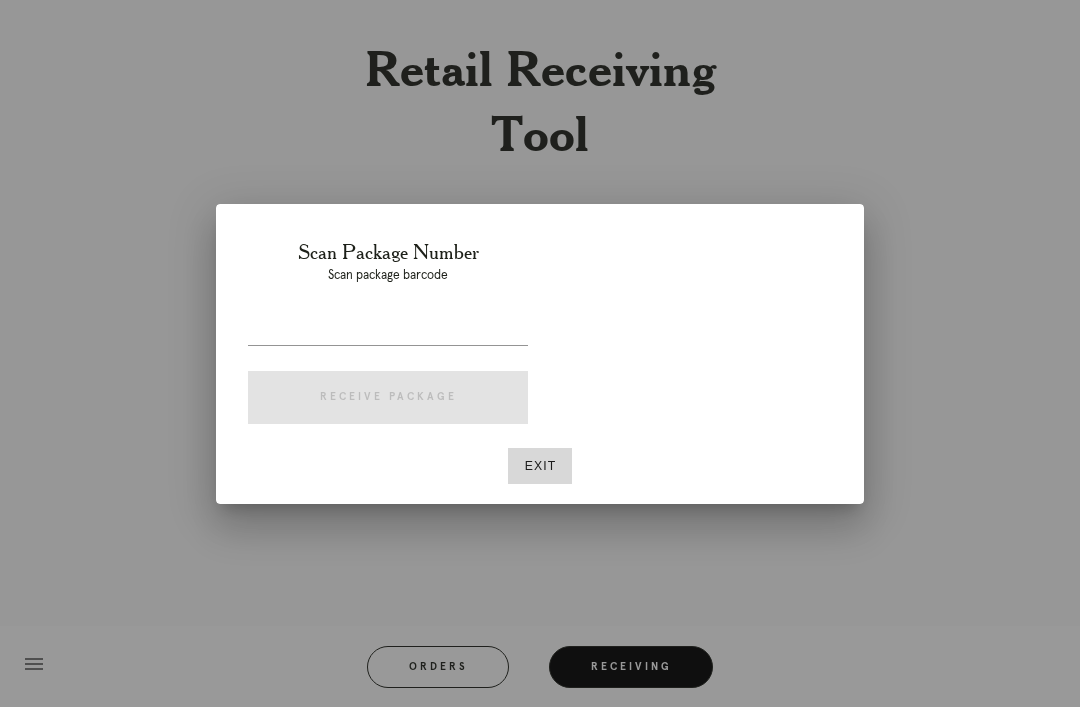 scroll, scrollTop: 0, scrollLeft: 0, axis: both 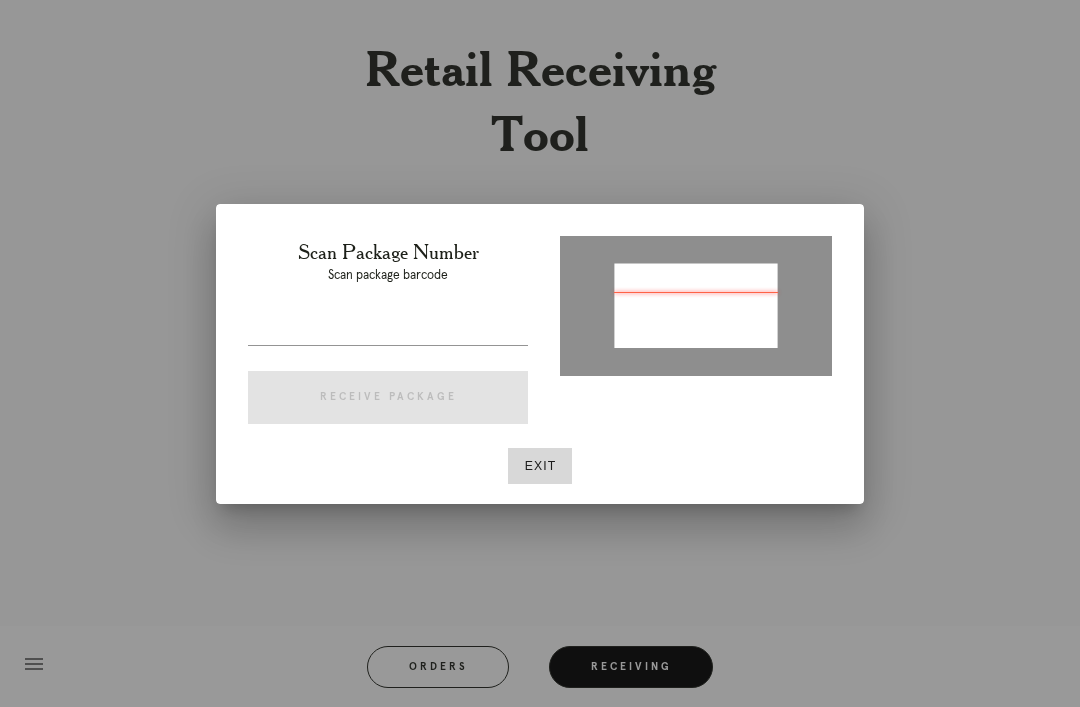 type on "P819858913151552" 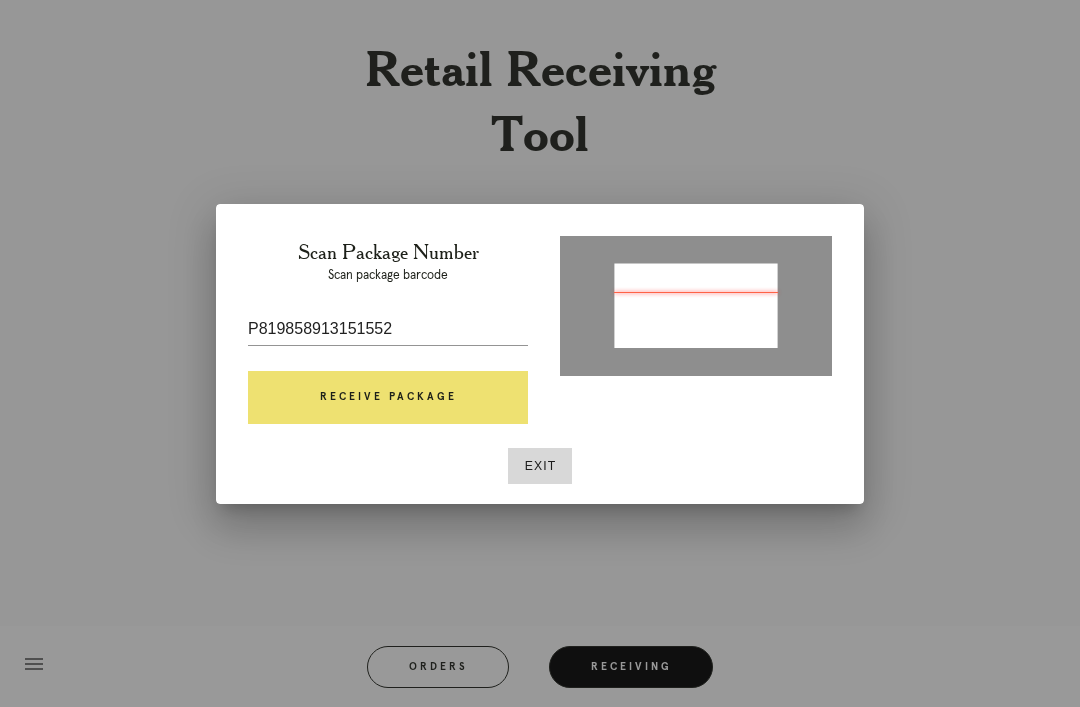 click on "Receive Package" at bounding box center [388, 398] 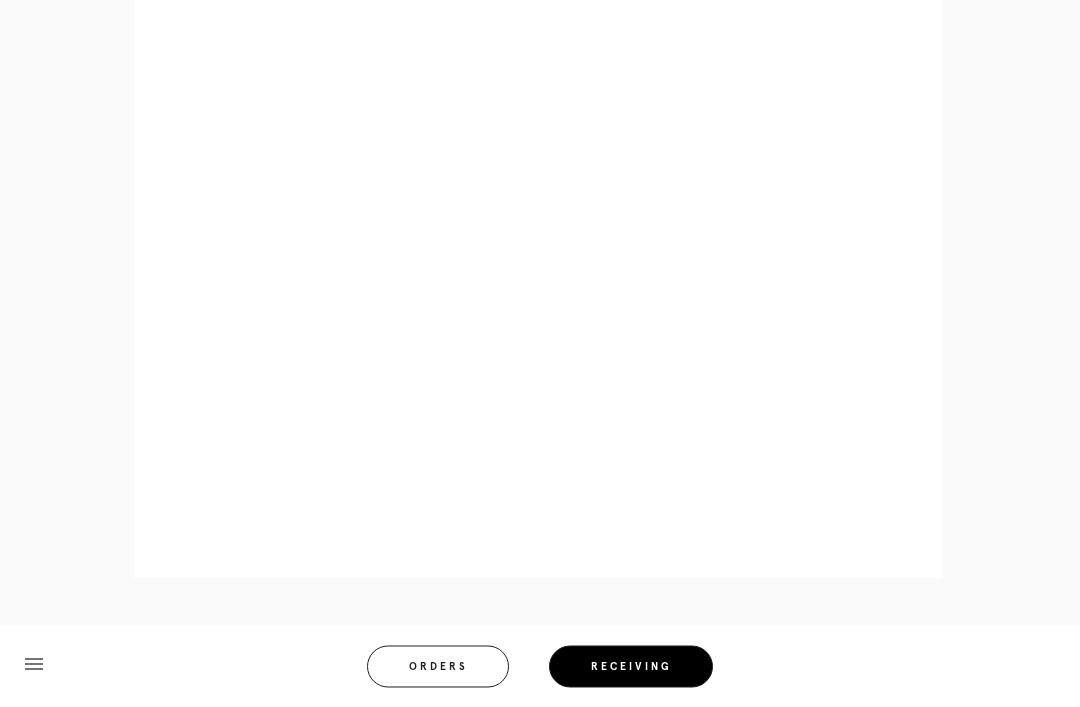 scroll, scrollTop: 858, scrollLeft: 0, axis: vertical 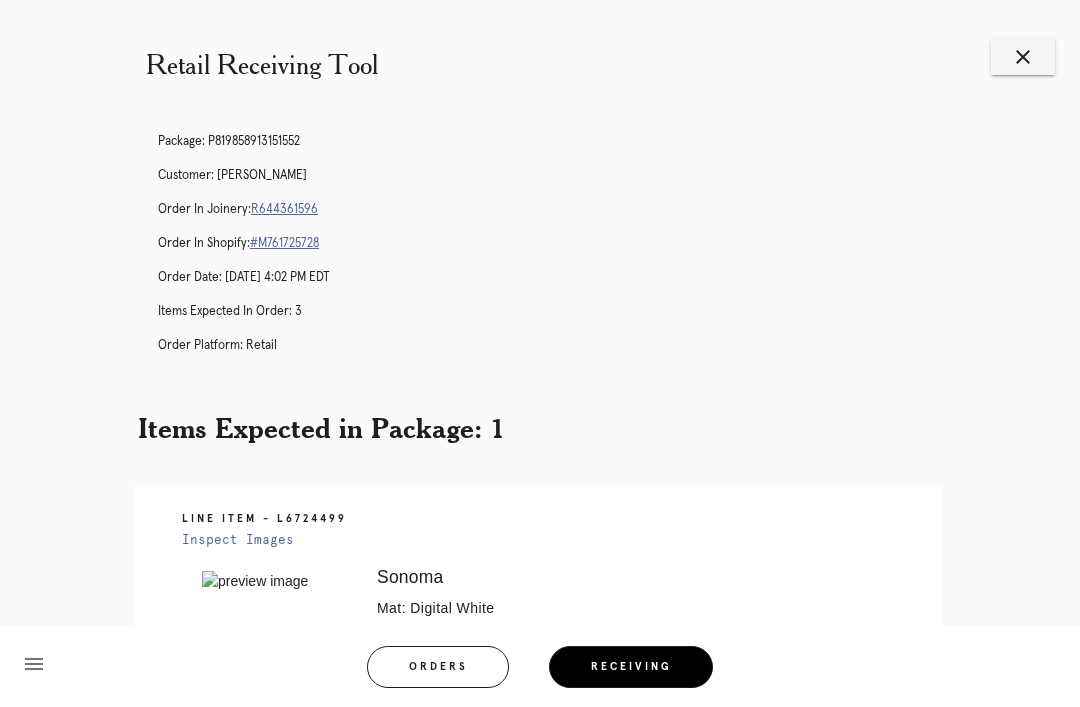 click on "close" at bounding box center (1023, 57) 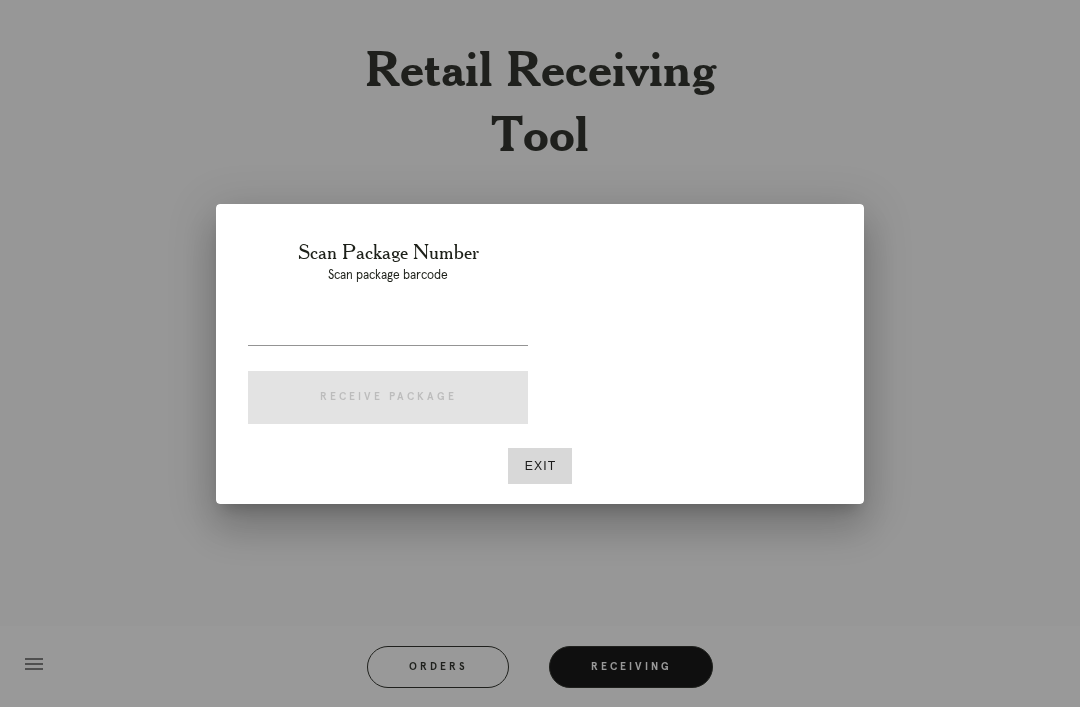 scroll, scrollTop: 0, scrollLeft: 0, axis: both 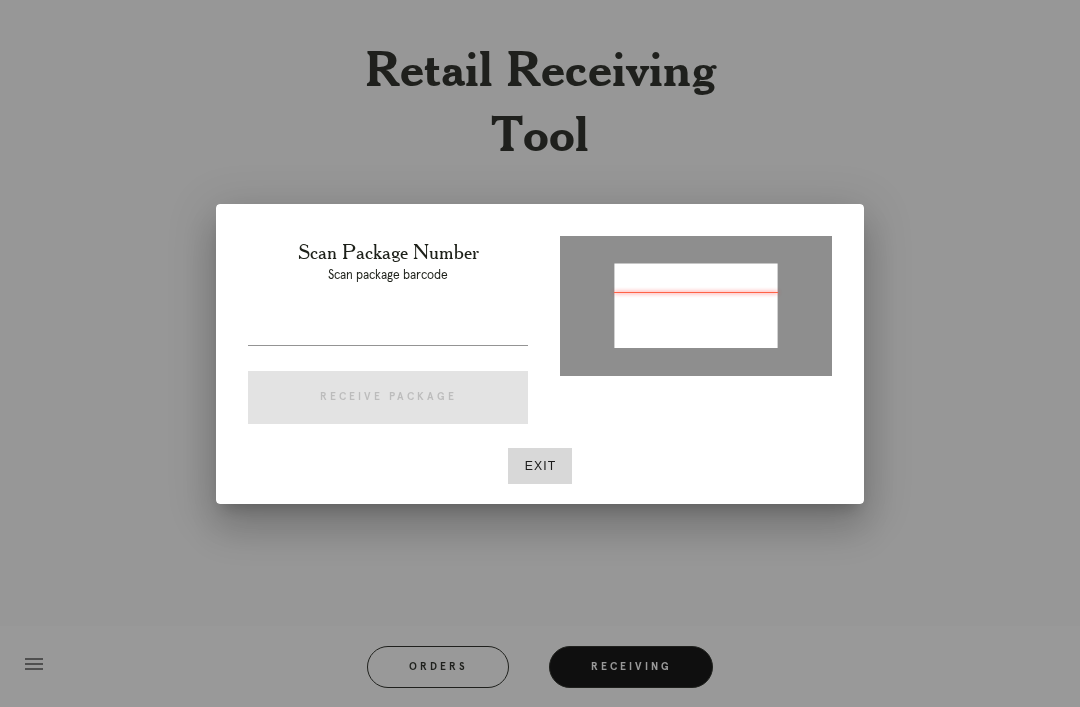 type on "P871436051548991" 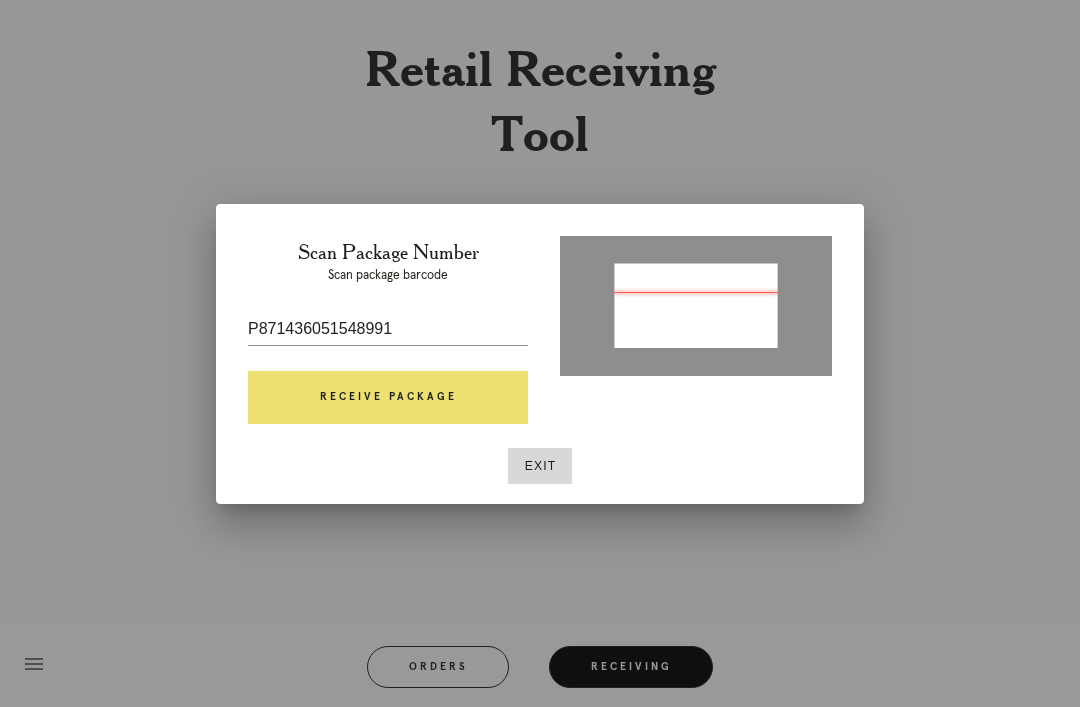 click on "Scan Package Number   Scan package barcode   P871436051548991   Receive Package" at bounding box center (388, 336) 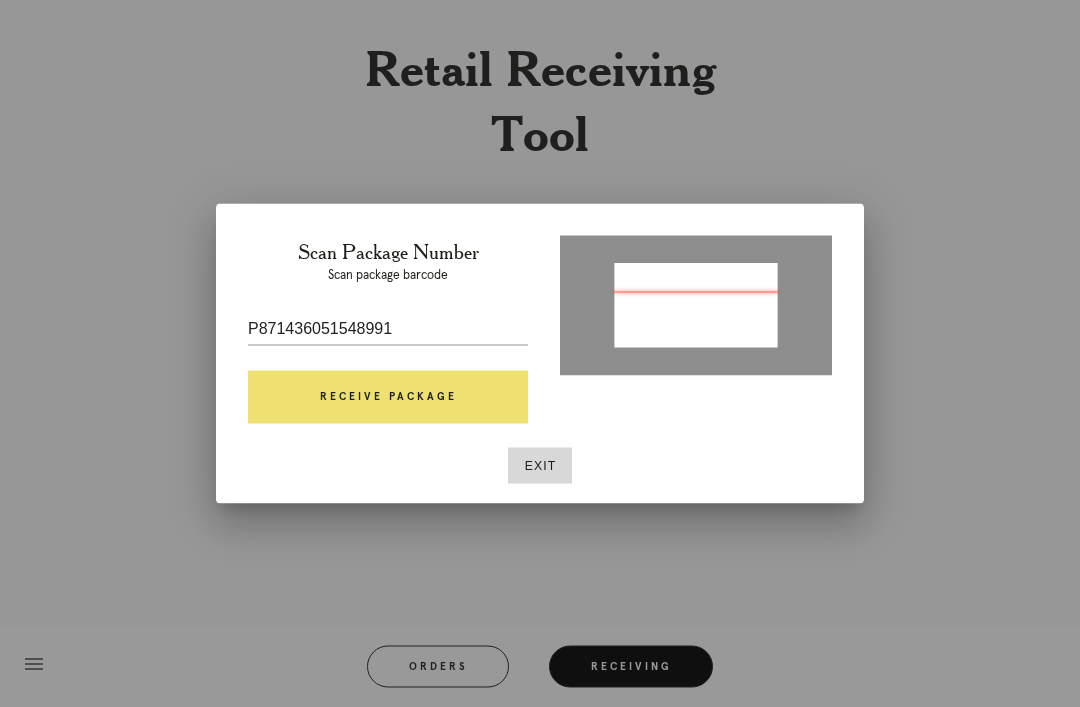 scroll, scrollTop: 64, scrollLeft: 0, axis: vertical 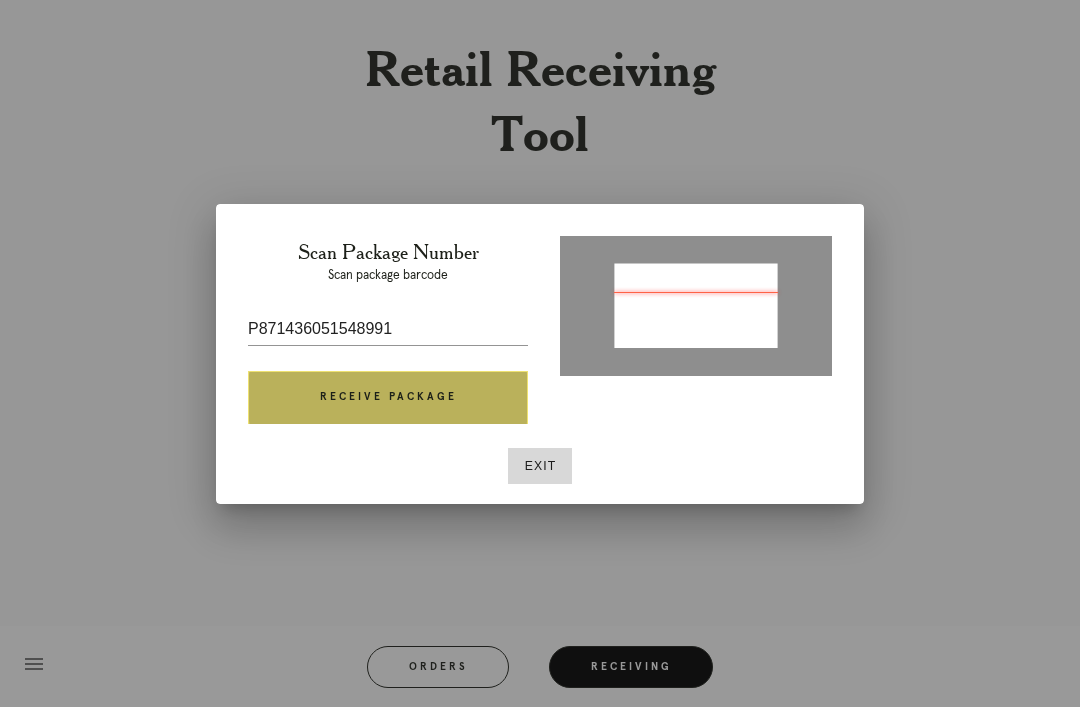 click on "Receive Package" at bounding box center (388, 398) 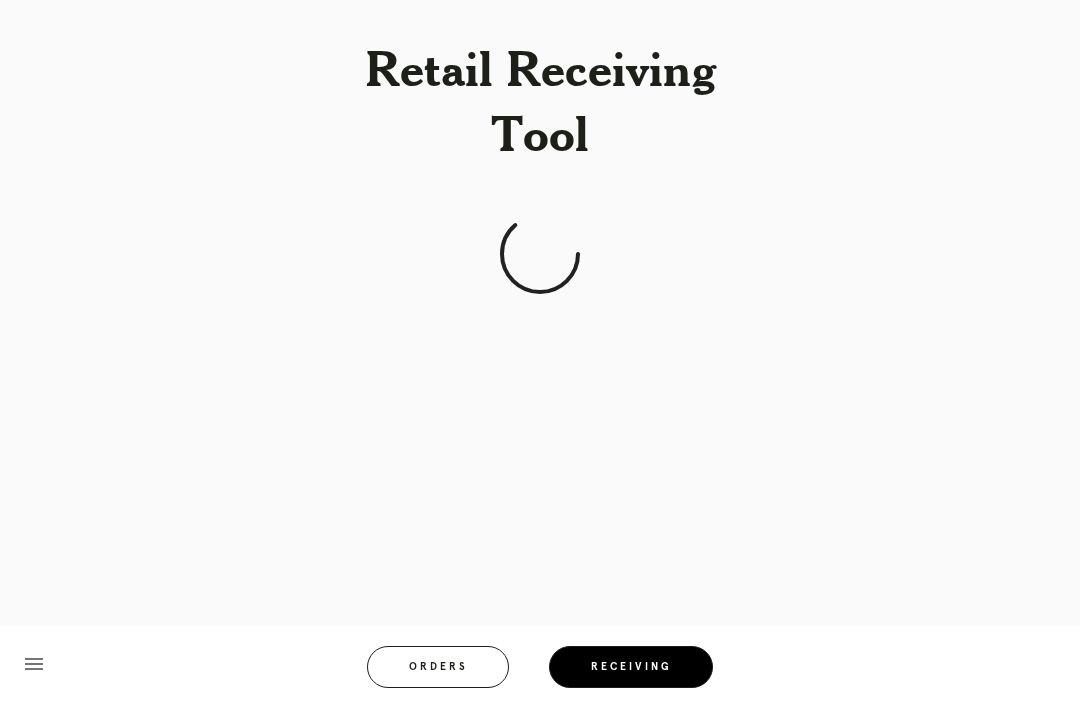 click on "Retail Receiving Tool
menu
Orders
Receiving
Logged in as:   margarita.varela@framebridge.com   Clarendon
Logout" at bounding box center (540, 353) 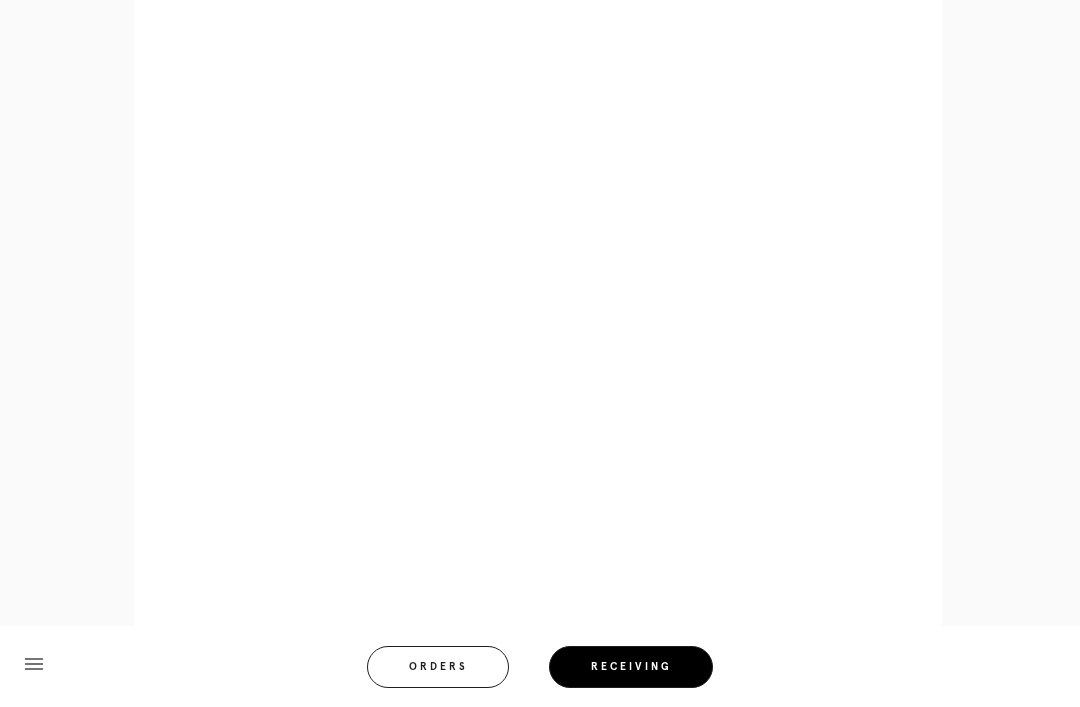 scroll, scrollTop: 858, scrollLeft: 0, axis: vertical 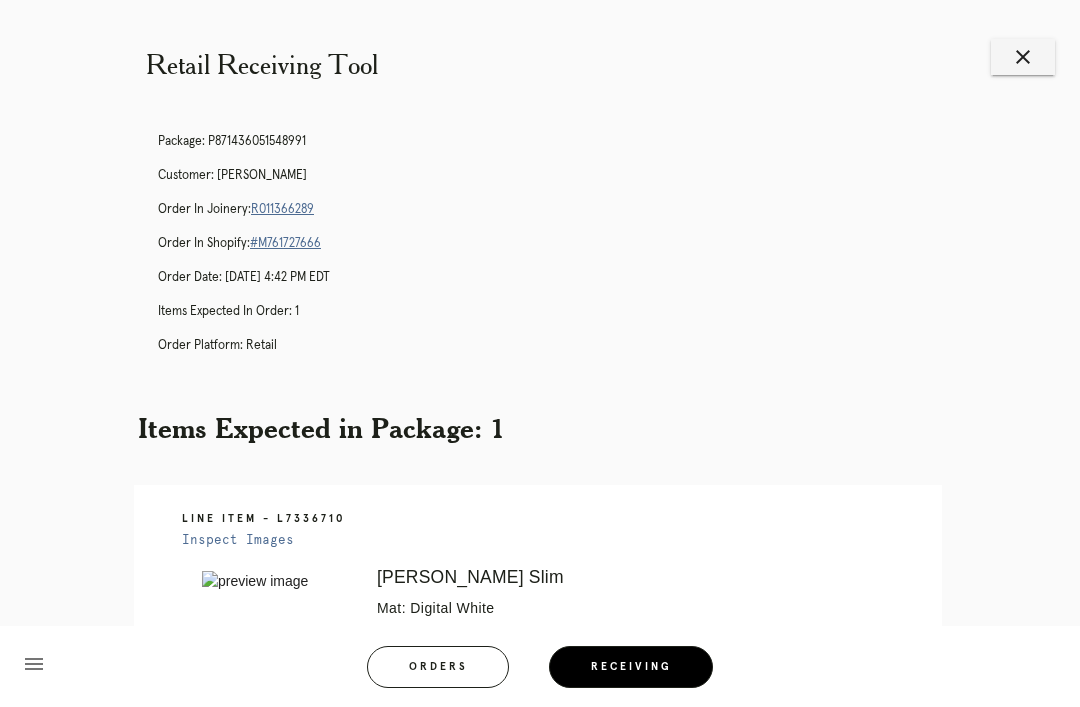 click on "Retail Receiving Tool   close   Package: P871436051548991   Customer: [PERSON_NAME]
Order in Joinery:
R011366289
Order in Shopify:
#M761727666
Order Date:
[DATE]  4:42 PM EDT
Items Expected in Order: 1   Order Platform: retail     Items Expected in Package:  1
Line Item - L7336710
Inspect Images
Error retreiving frame spec #9701892
[PERSON_NAME] Slim
Mat: Digital White
Mat Width: 1.75
Artwork Size:
13.375
x
10.375
Frame Size:
18
x
15
Conveyance: shipped
Hanging Hardware: Corner Brackets & Large Sticker
Ready for Pickup
menu
Orders
Receiving
Logged in as:   [PERSON_NAME][EMAIL_ADDRESS][PERSON_NAME][DOMAIN_NAME]   Clarendon" at bounding box center [540, 546] 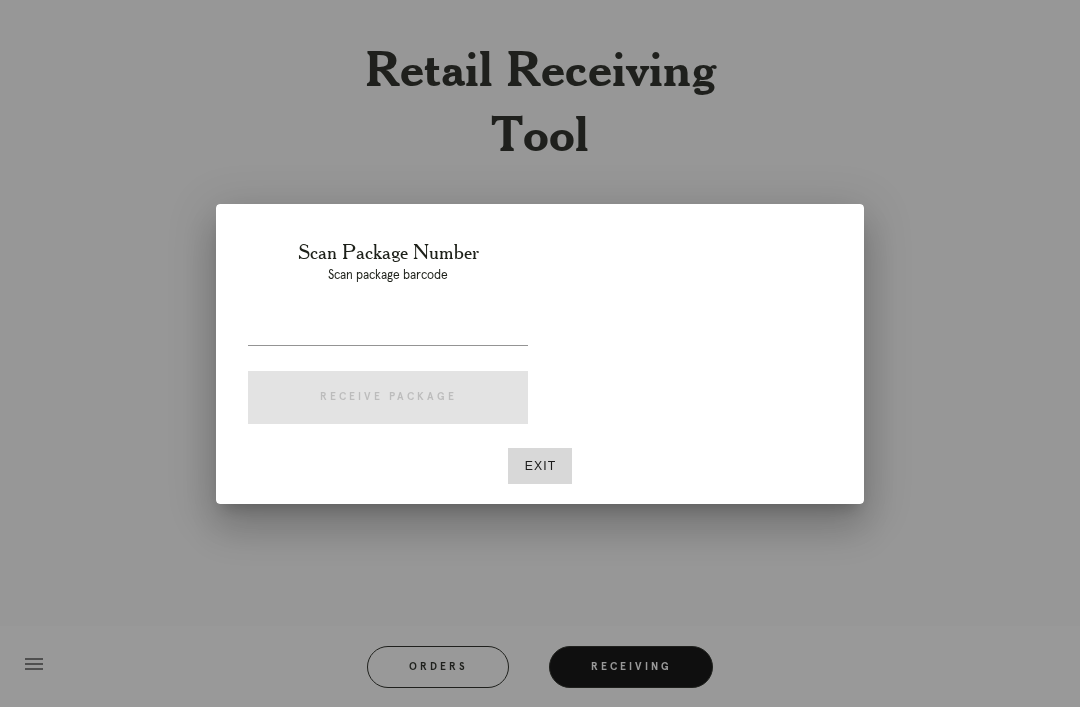 scroll, scrollTop: 0, scrollLeft: 0, axis: both 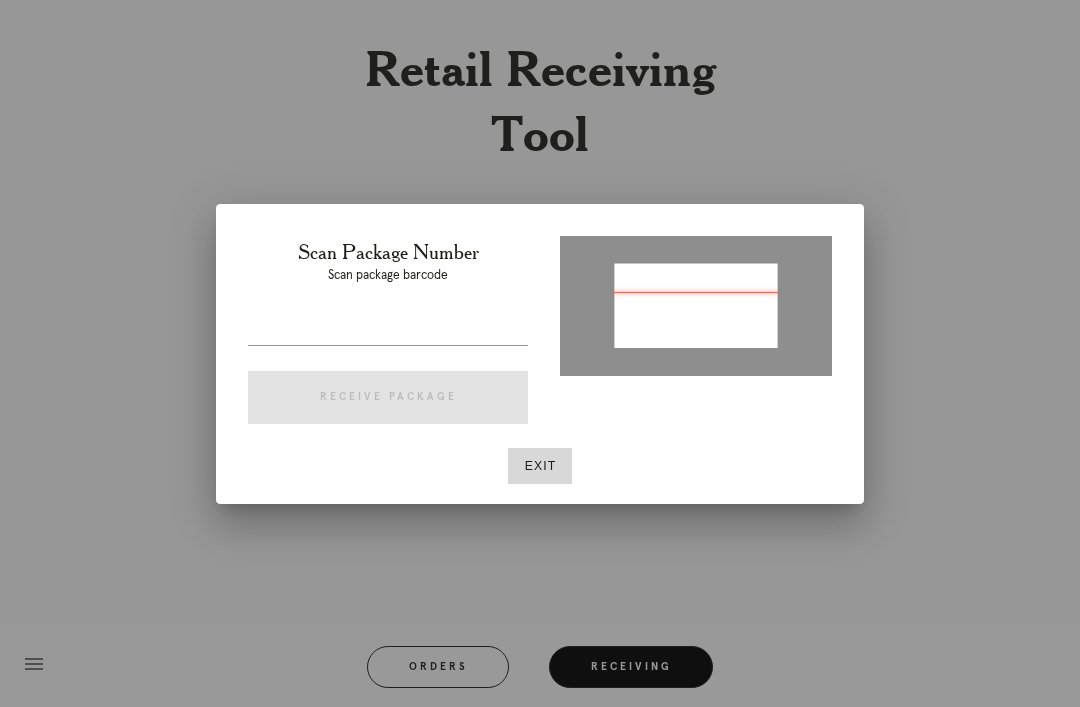 type on "P119580545494442" 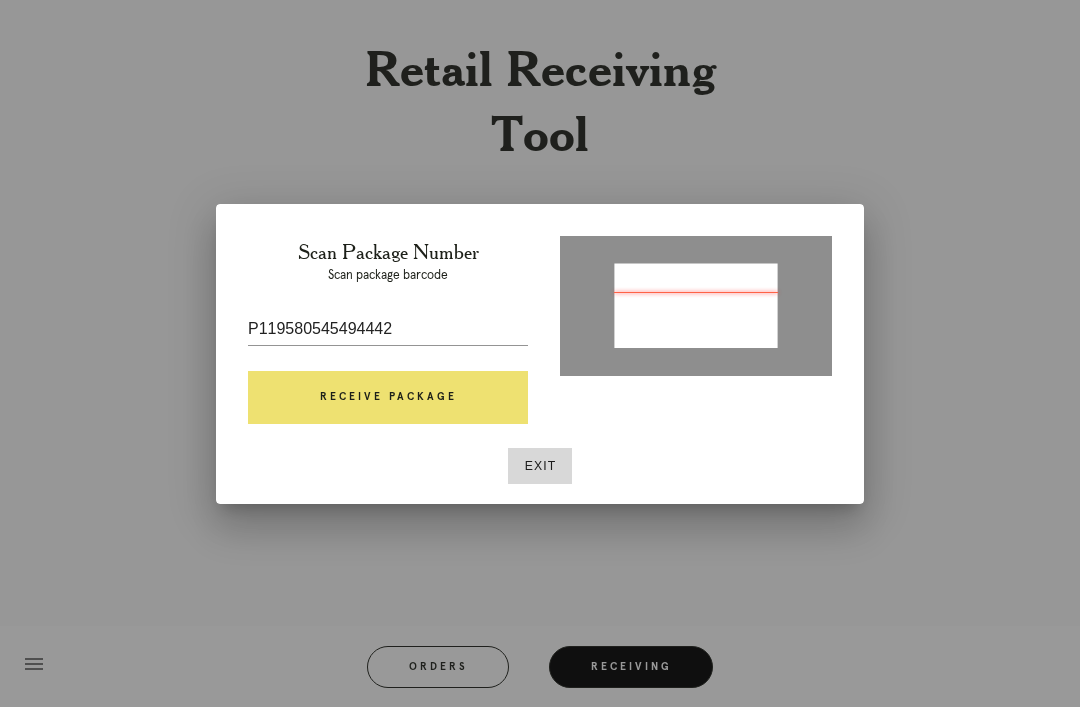 click on "Receive Package" at bounding box center [388, 398] 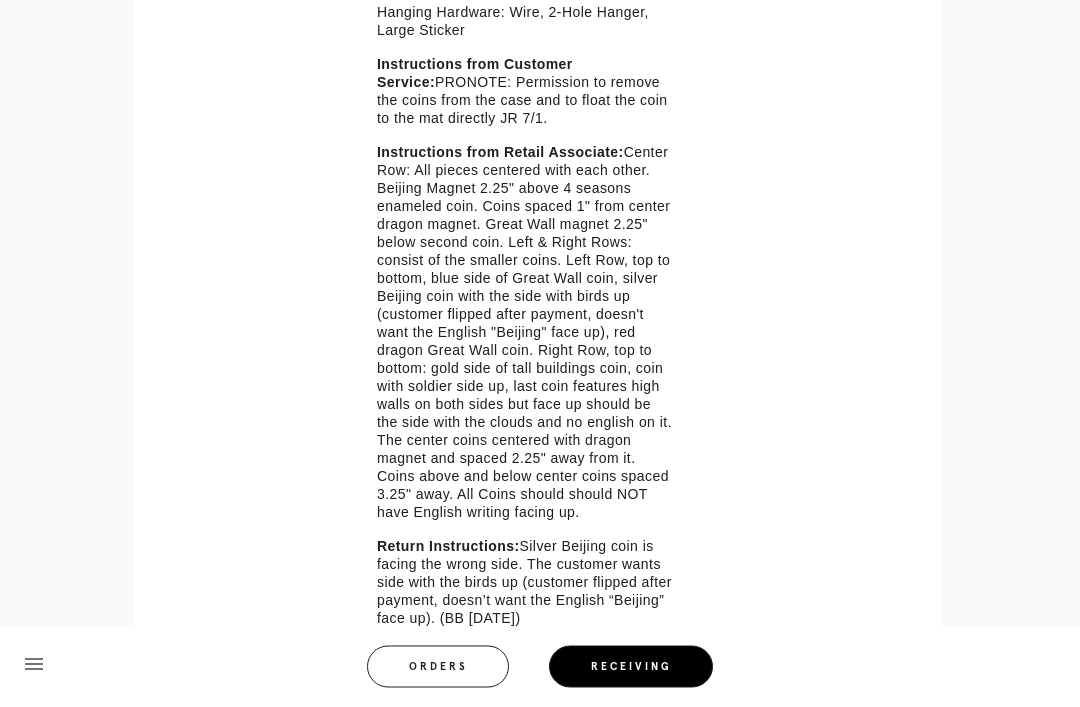 scroll, scrollTop: 971, scrollLeft: 0, axis: vertical 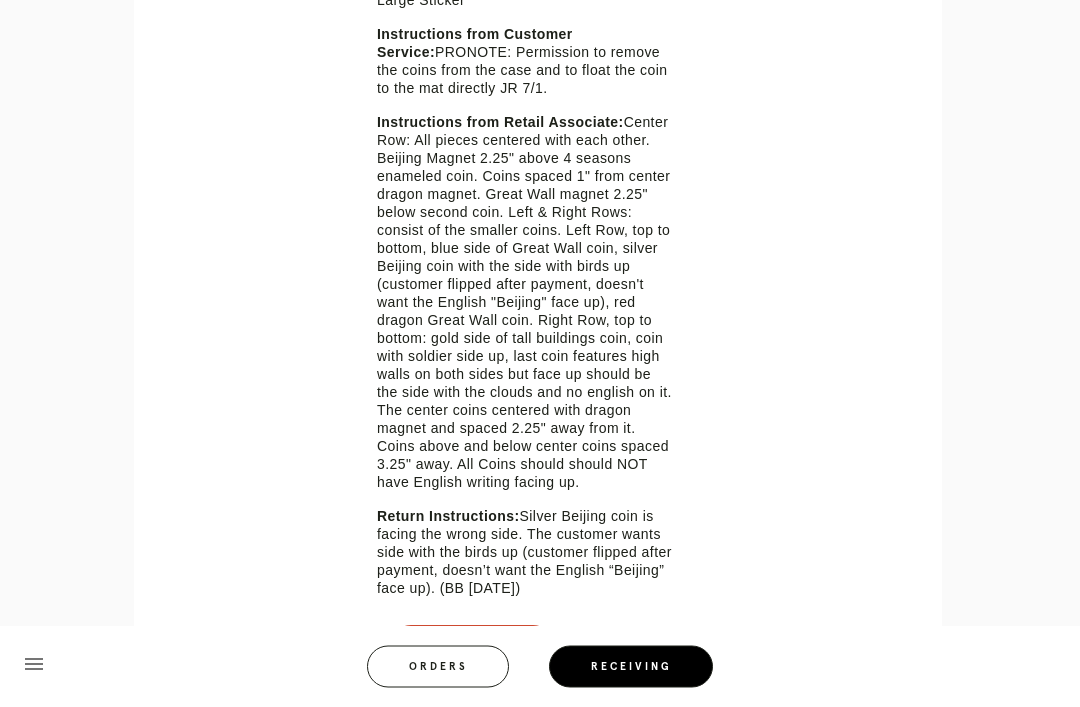 click on "Retail Receiving Tool   close   Package: P119580545494442   Customer: Franklin Chadwick
Order in Joinery:
R089742079
Order in Shopify:
#M761704883
Order Date:
06/04/2025 12:17 PM EDT
Items Expected in Order: 2   Order Platform: retail     Items Expected in Package:  1
Line Item - L5360026
Inspect Images
Error retreiving frame spec #9706083
Irvine Slim
Mat: Red
Mat Width: 1.5
Artwork Size:
10.5
x
17.75
Frame Size:
14.625
x
21.875
Conveyance: shipped
Attempt: 3
Hanging Hardware: Wire, 2-Hole Hanger, Large Sticker
Instructions from Customer Service:
PRONOTE: Permission to remove the coins from the case and to float the coin to the mat directly JR 7/1." at bounding box center (540, 21) 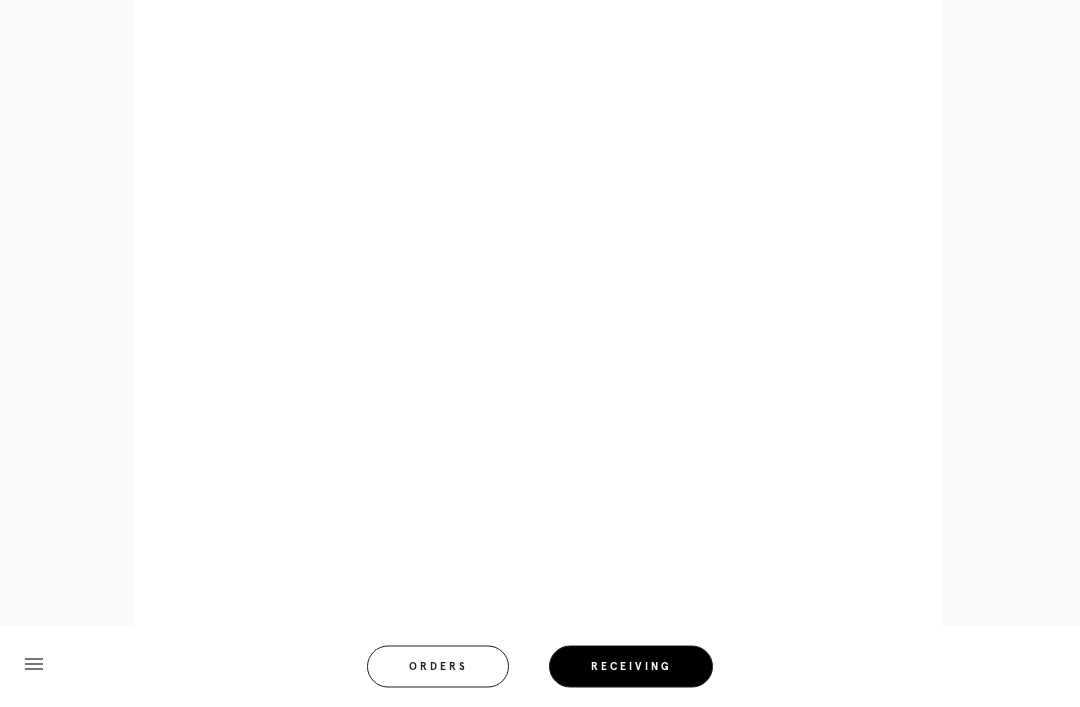scroll, scrollTop: 1708, scrollLeft: 0, axis: vertical 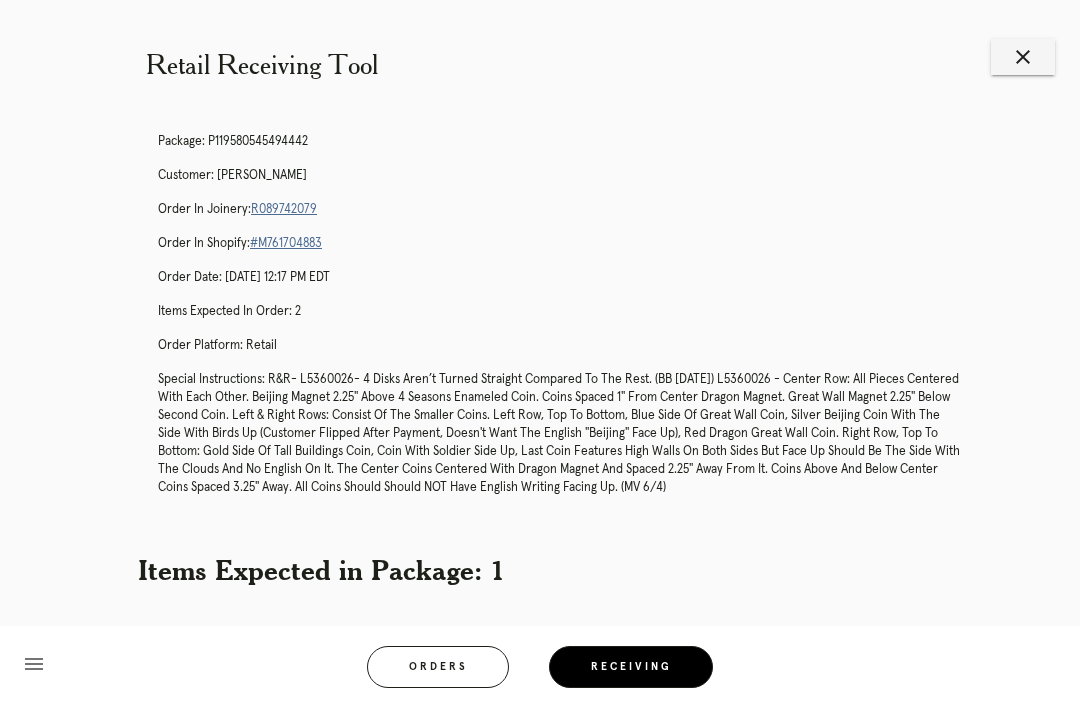click on "close" at bounding box center [1023, 57] 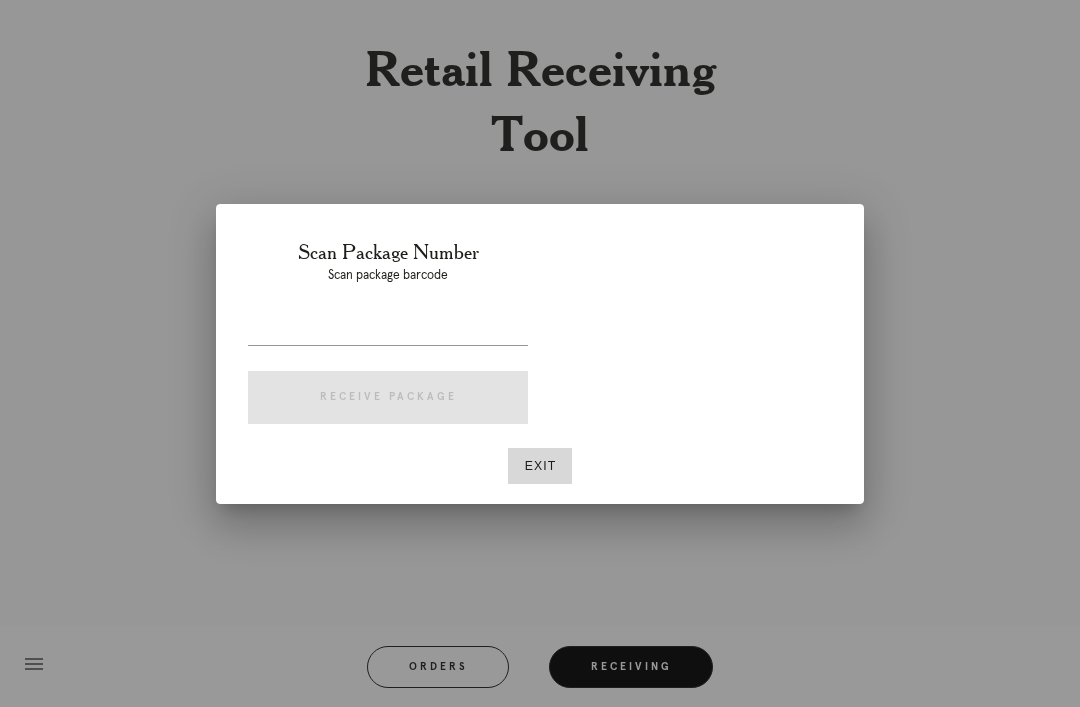 scroll, scrollTop: 0, scrollLeft: 0, axis: both 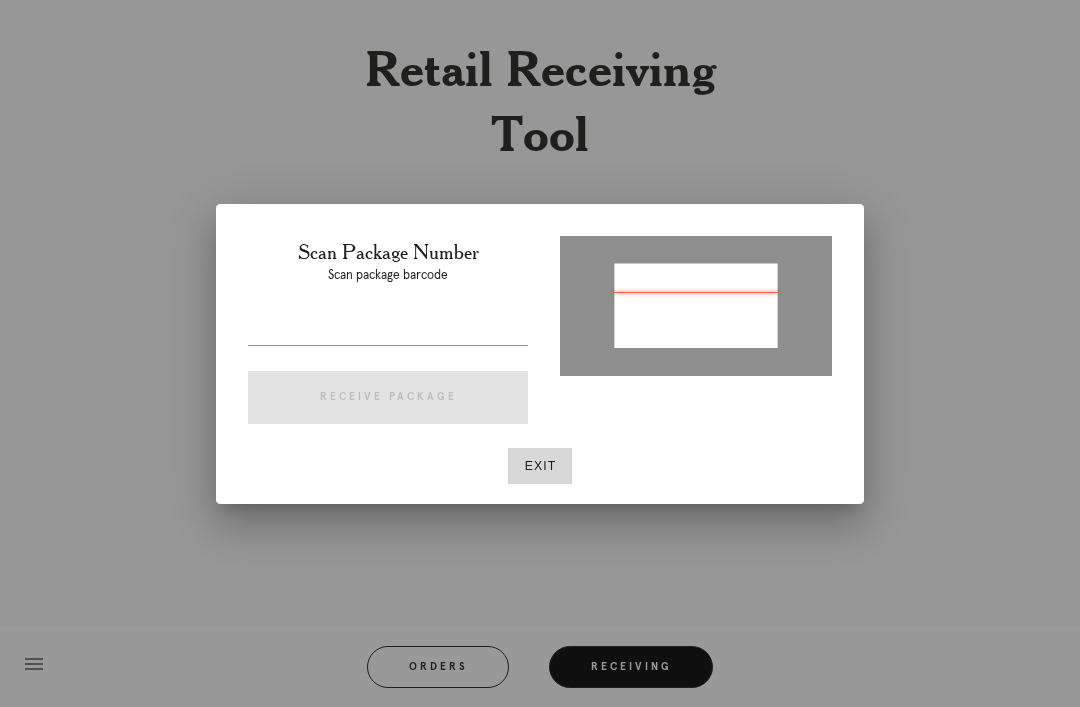 type on "P283339887146636" 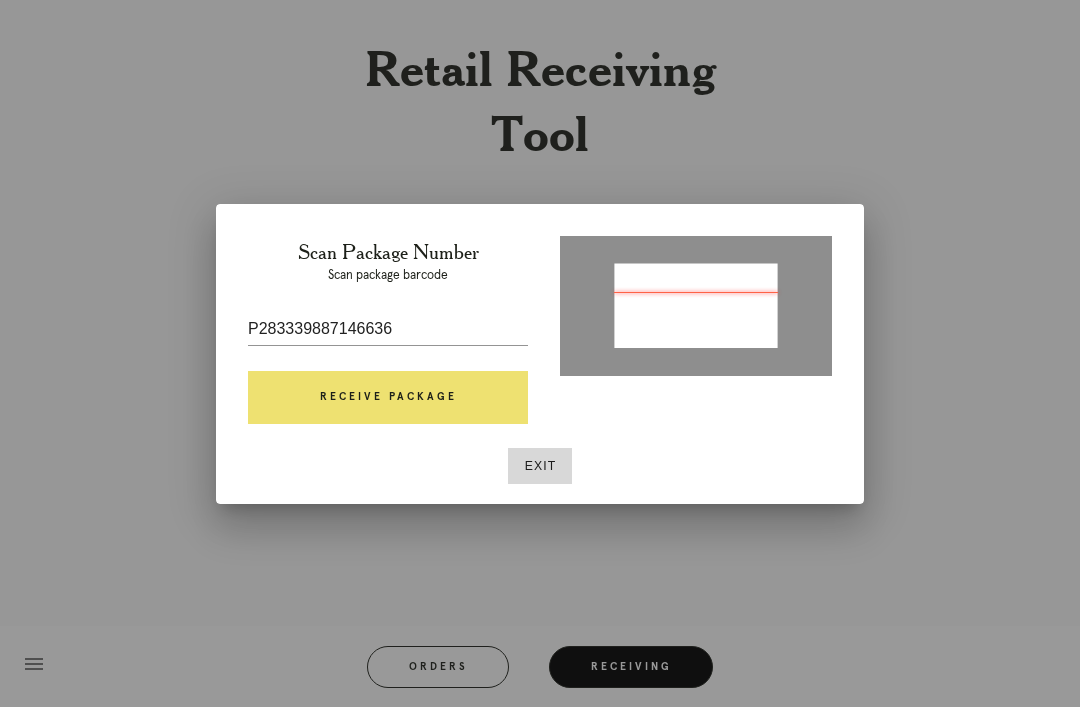 click on "Receive Package" at bounding box center (388, 398) 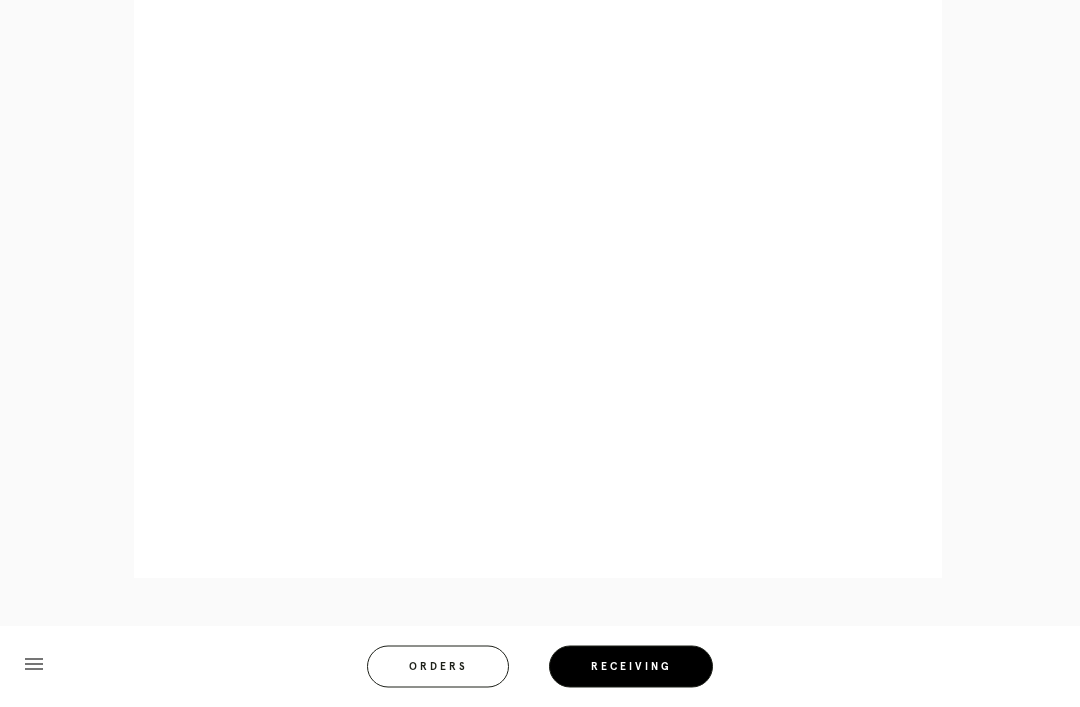 scroll, scrollTop: 858, scrollLeft: 0, axis: vertical 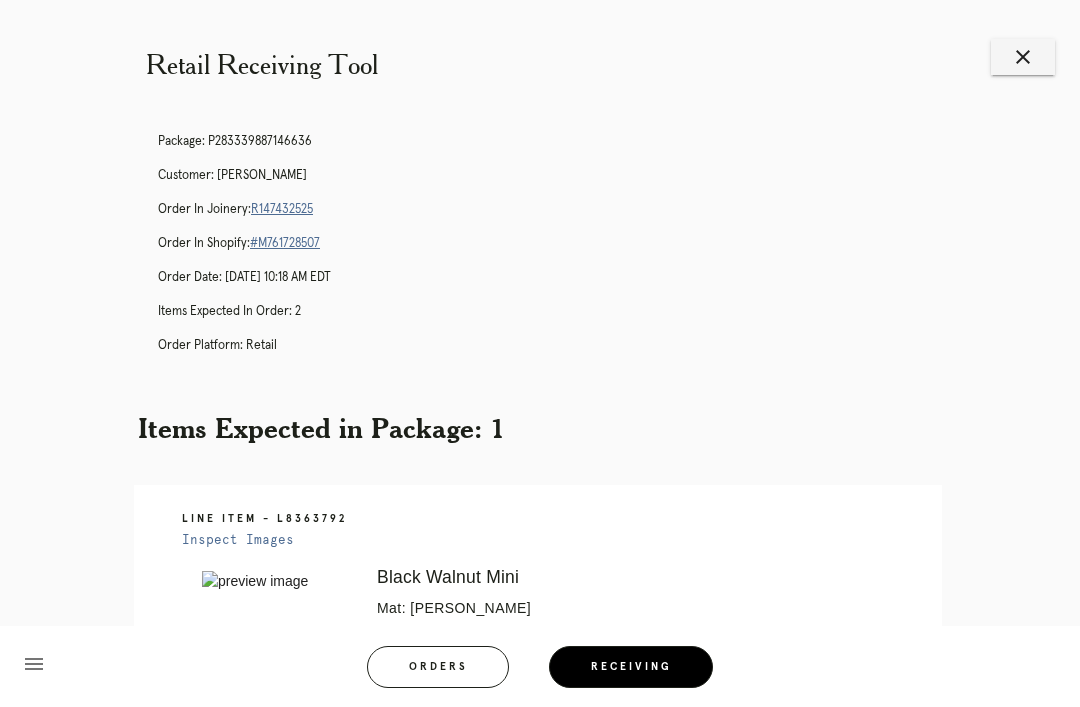 click on "close" at bounding box center (1023, 57) 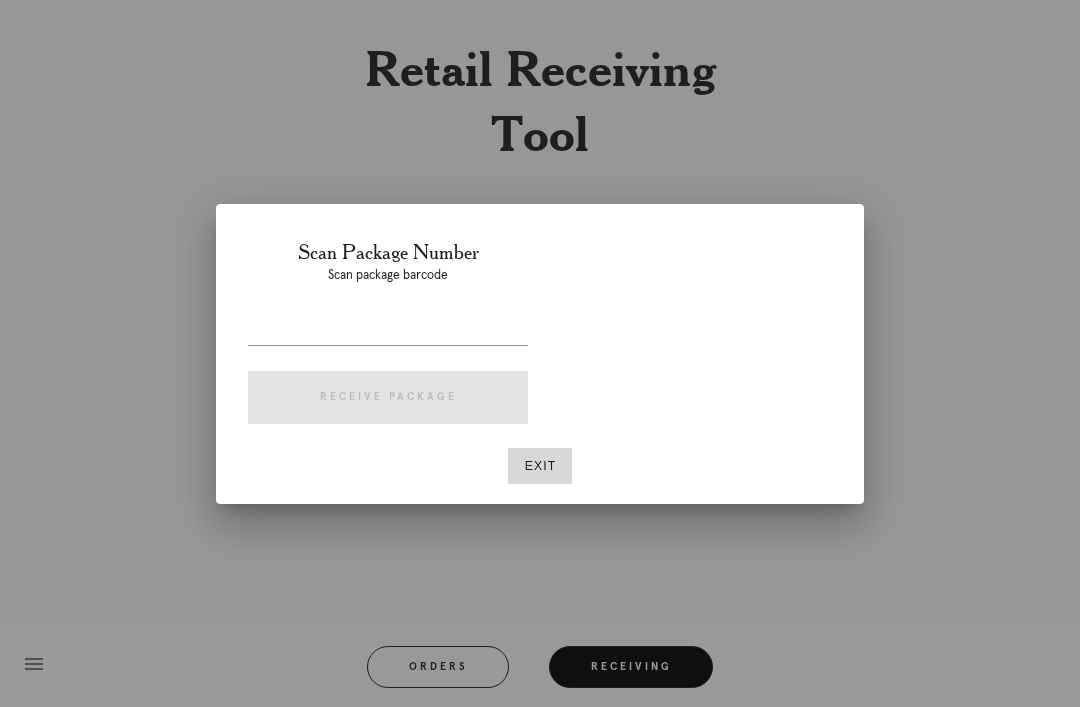 scroll, scrollTop: 0, scrollLeft: 0, axis: both 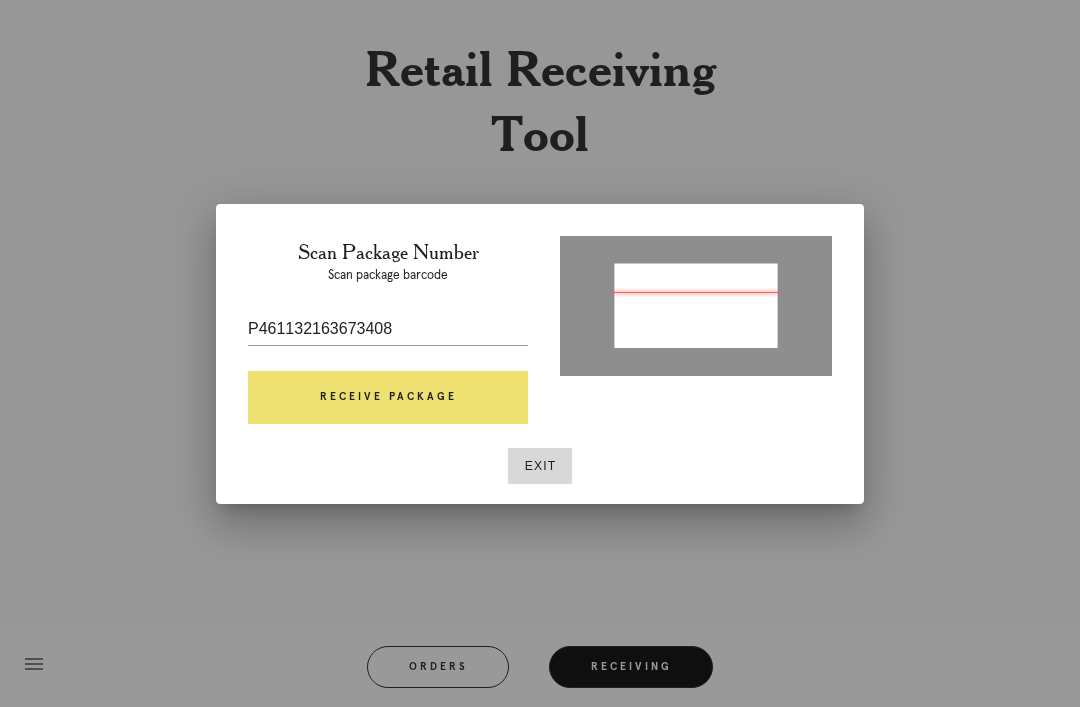 click at bounding box center [388, 360] 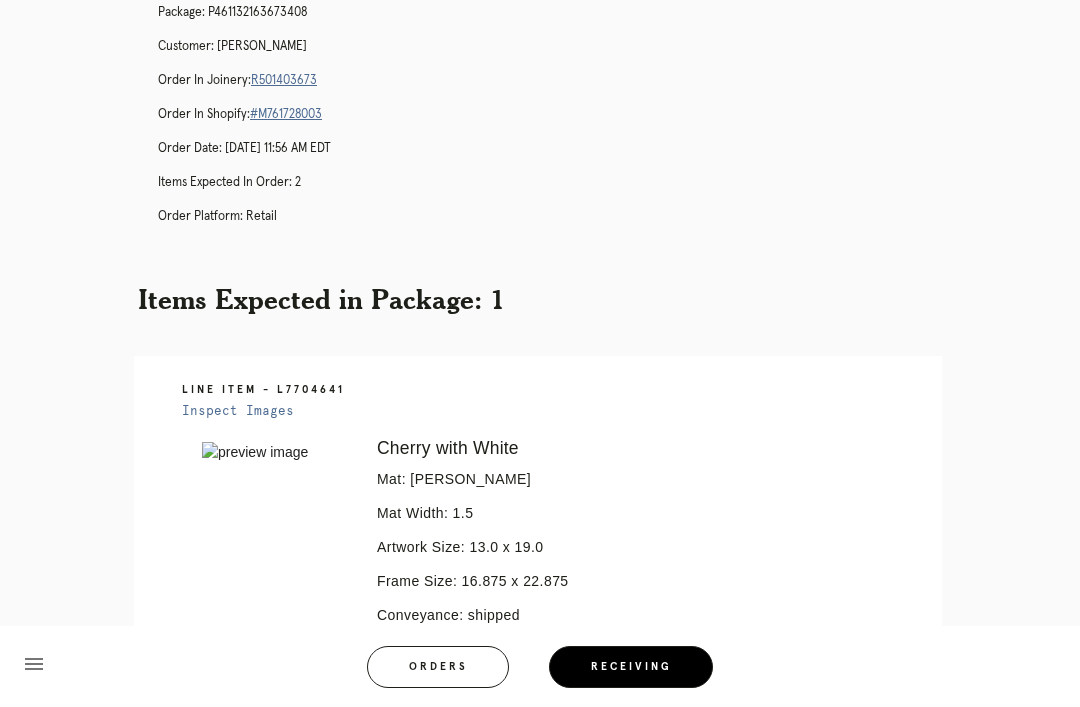 scroll, scrollTop: 382, scrollLeft: 0, axis: vertical 